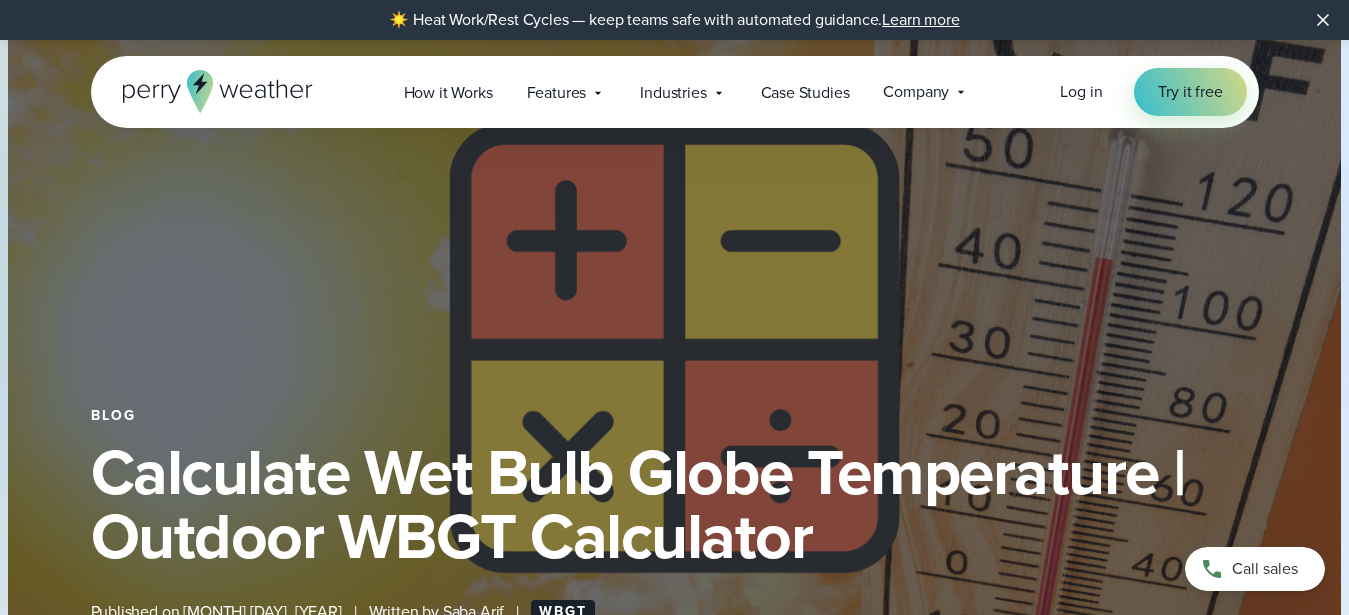 select on "**" 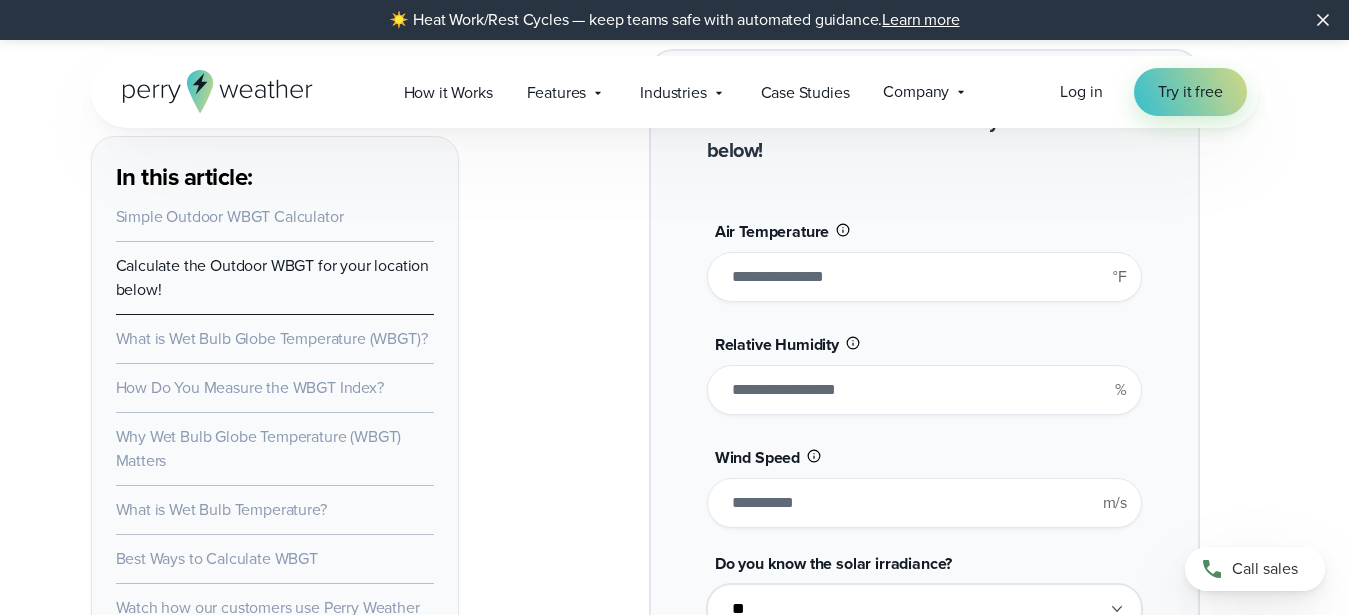scroll, scrollTop: 1640, scrollLeft: 0, axis: vertical 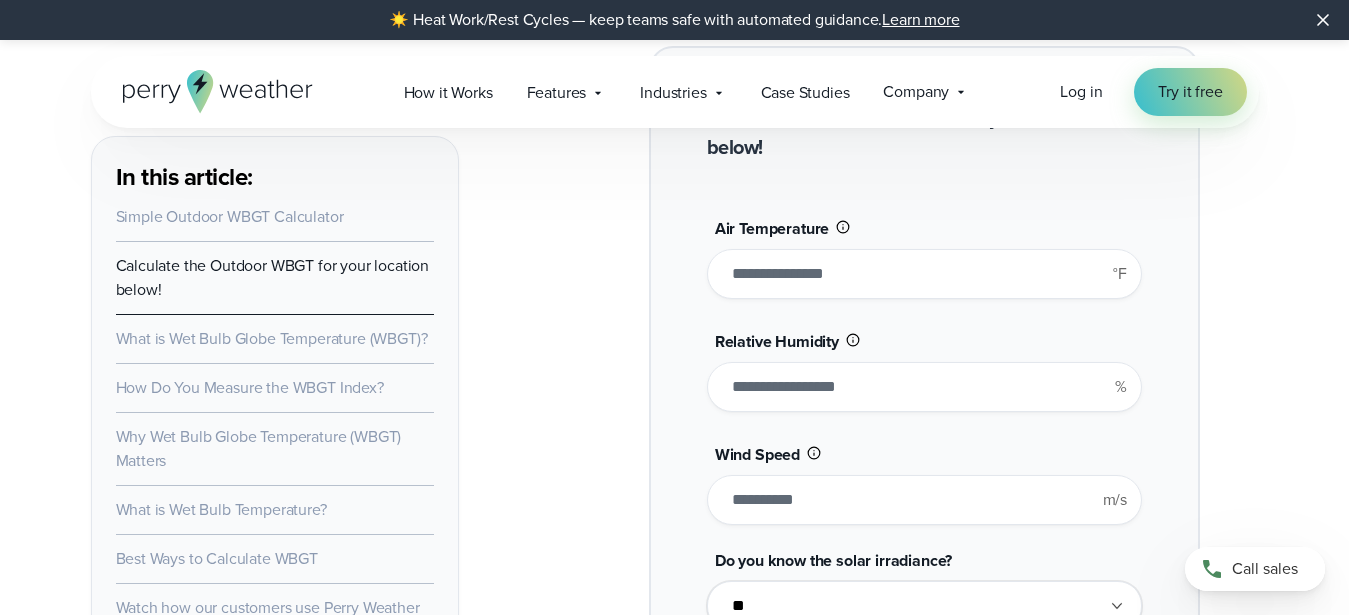 click on "**" at bounding box center [924, 274] 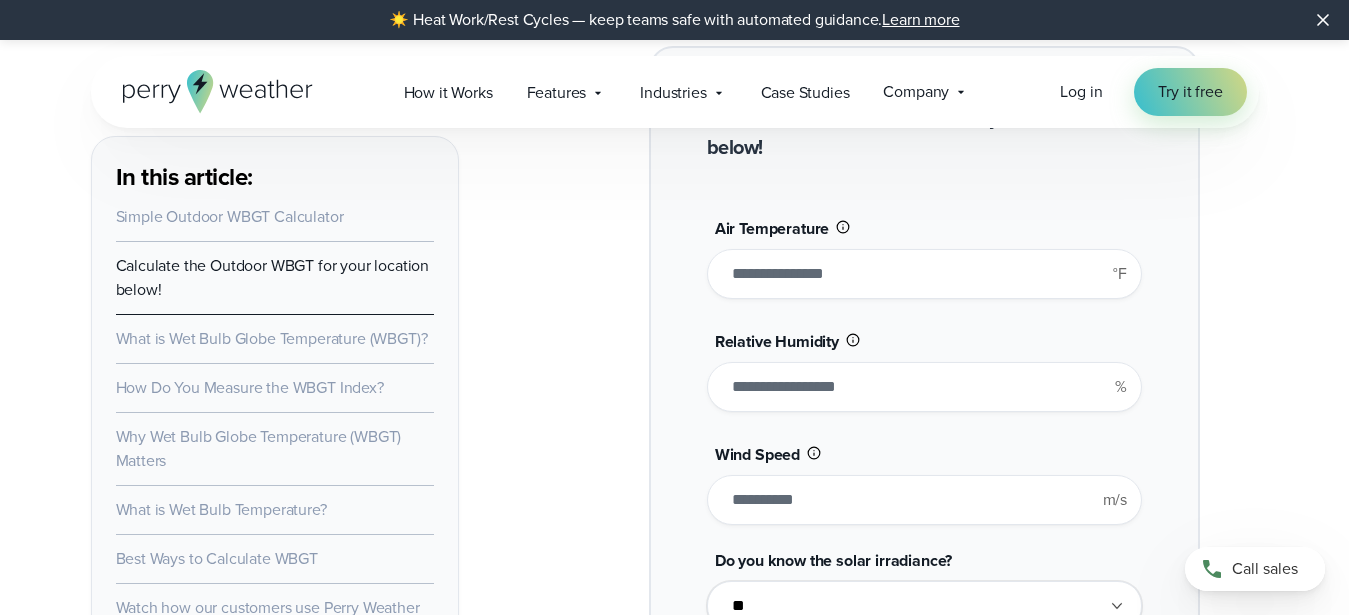 type on "*" 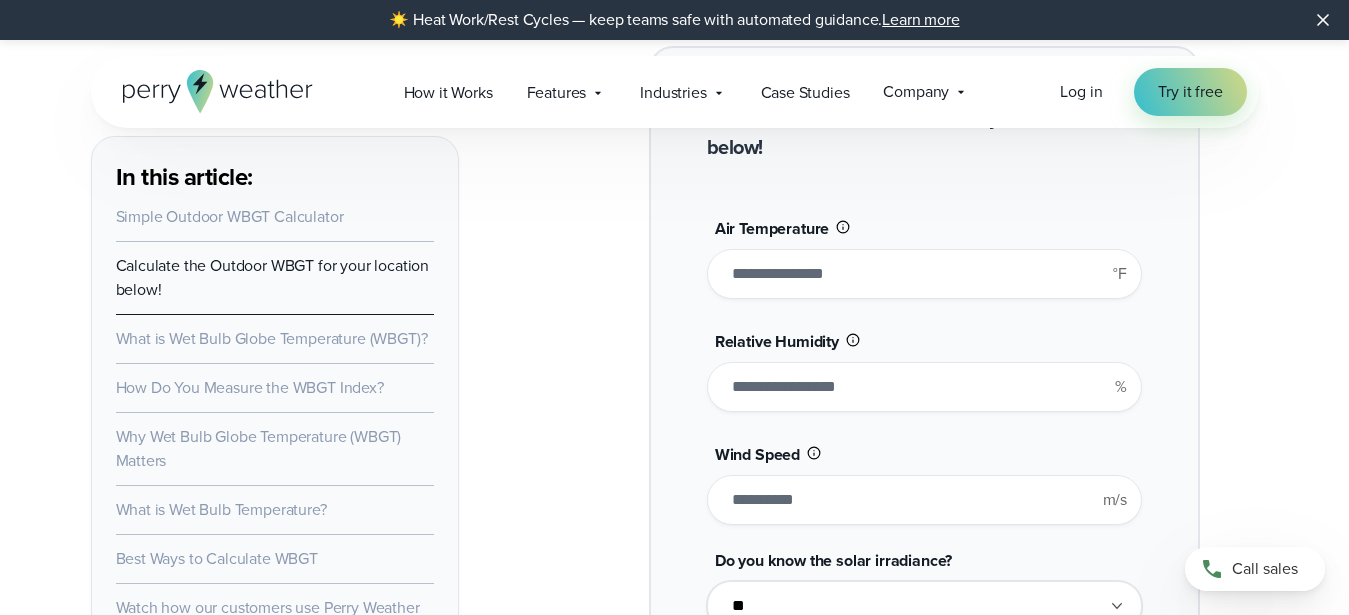 type 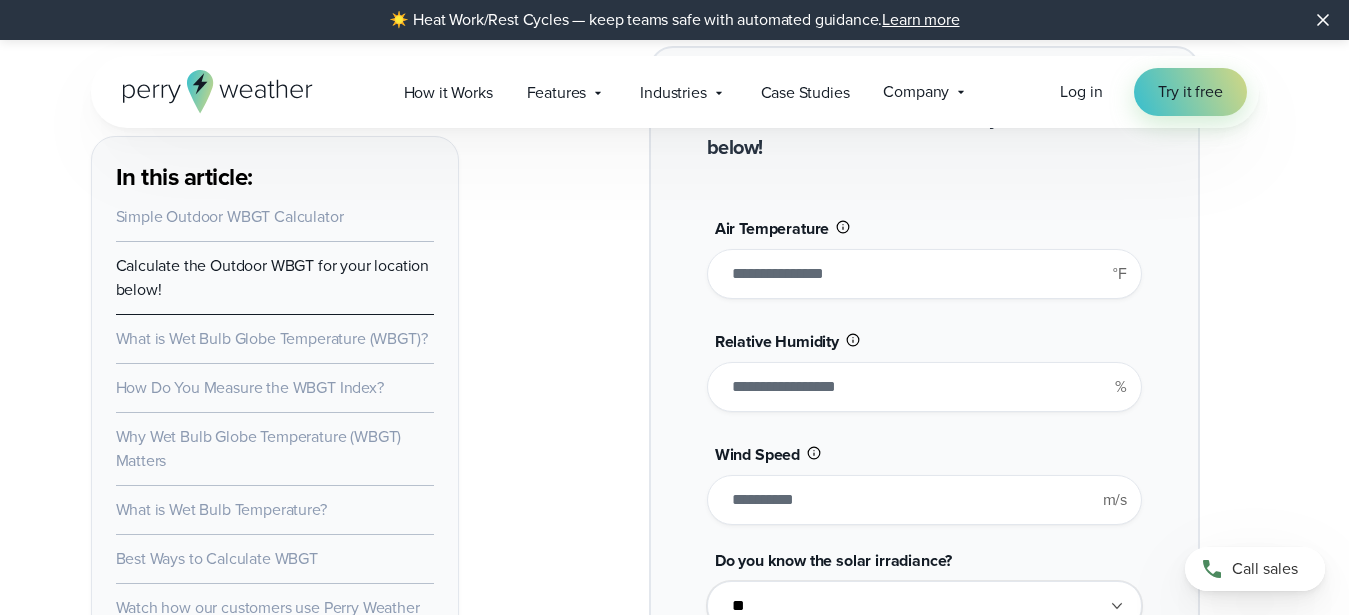 type on "**" 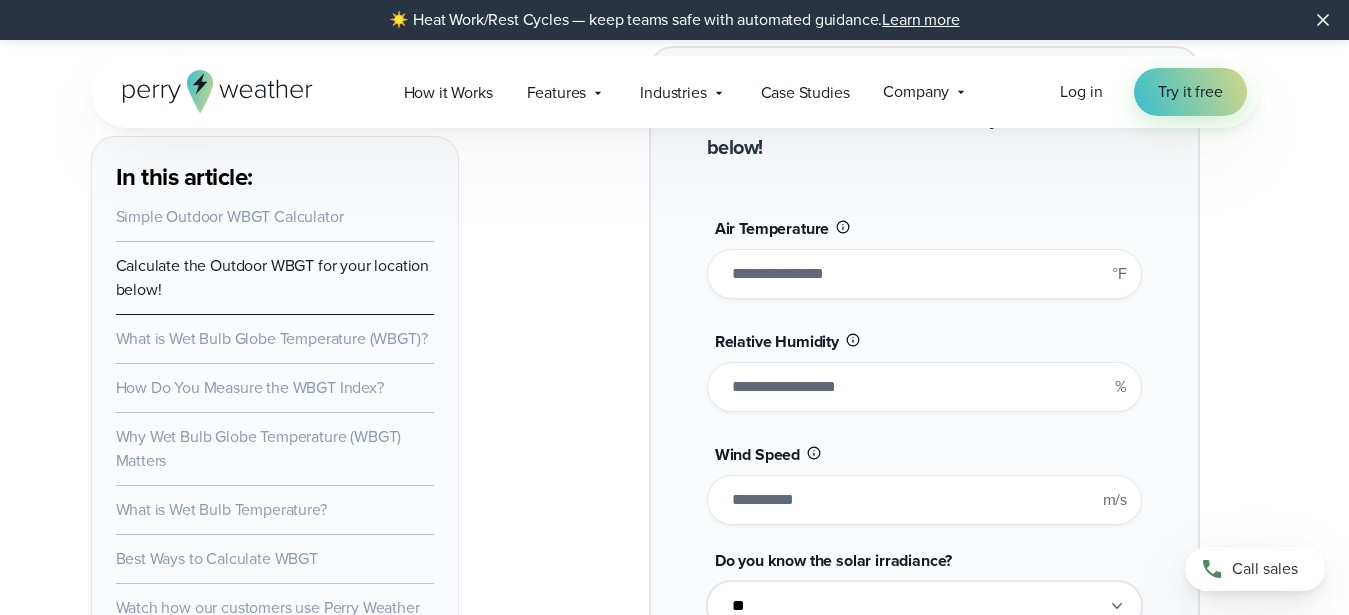 click on "**" at bounding box center (924, 387) 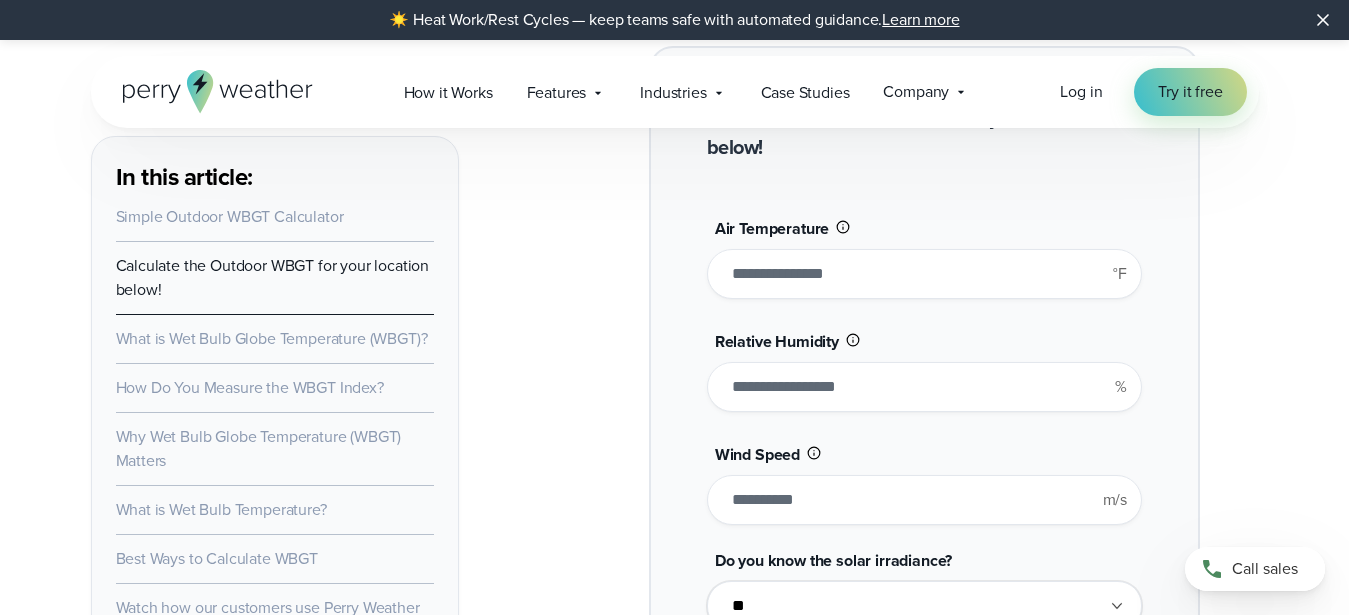 type on "*" 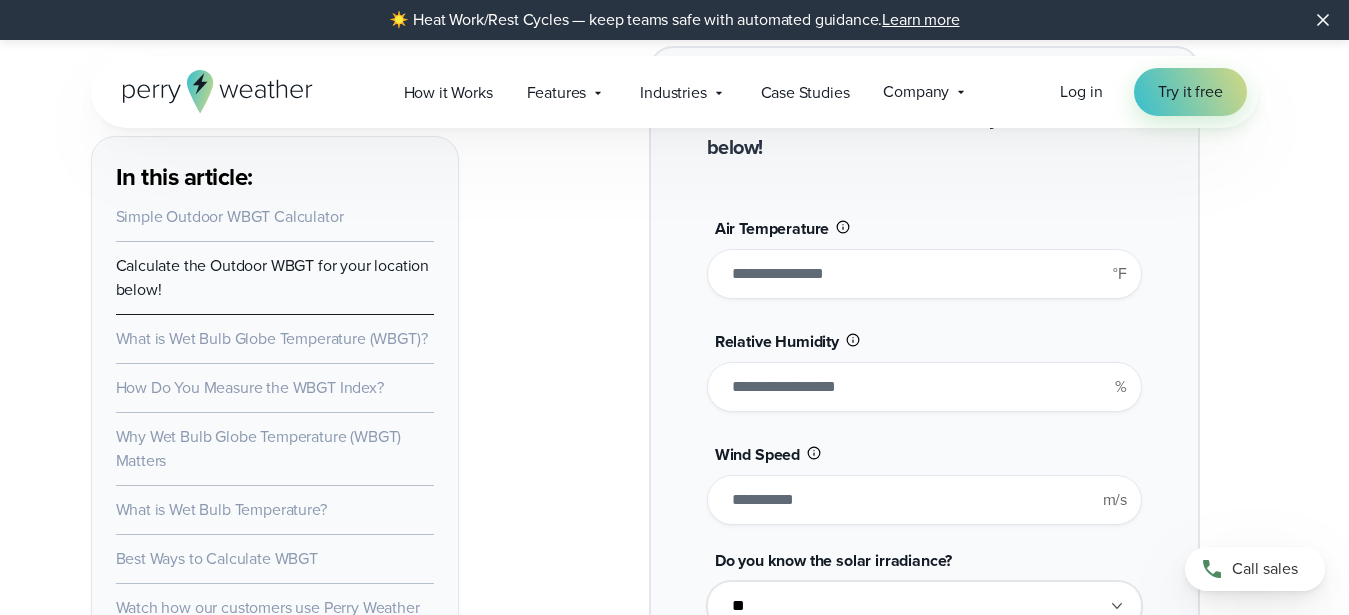 type 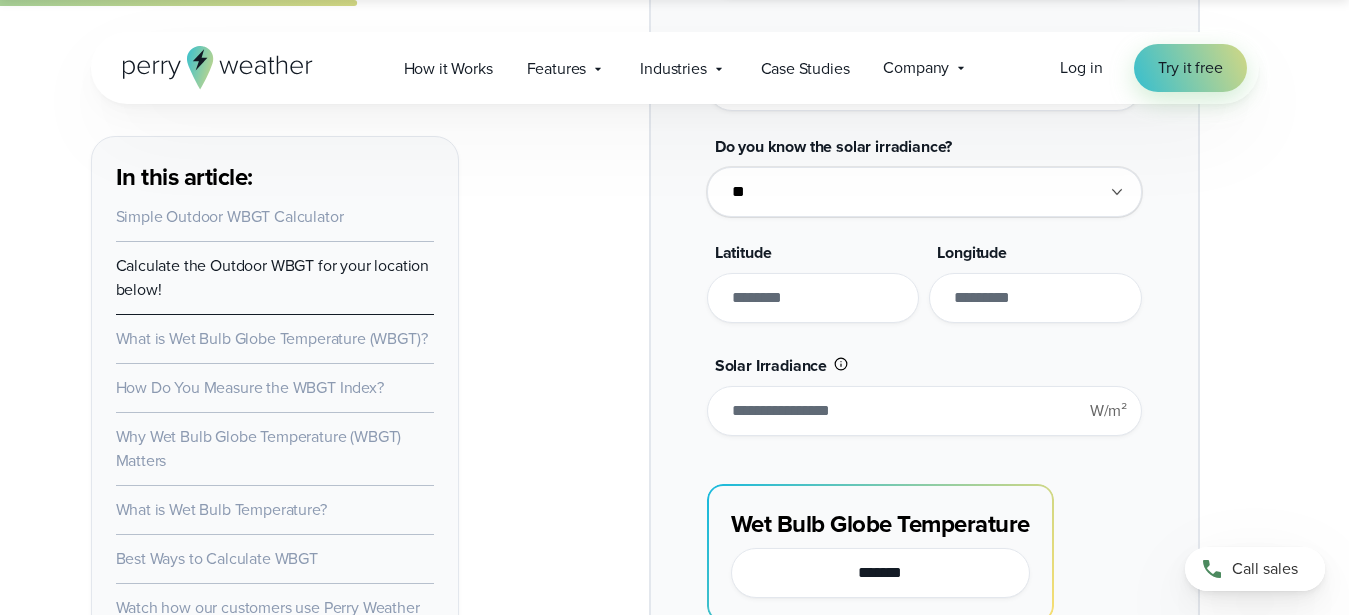 scroll, scrollTop: 2051, scrollLeft: 0, axis: vertical 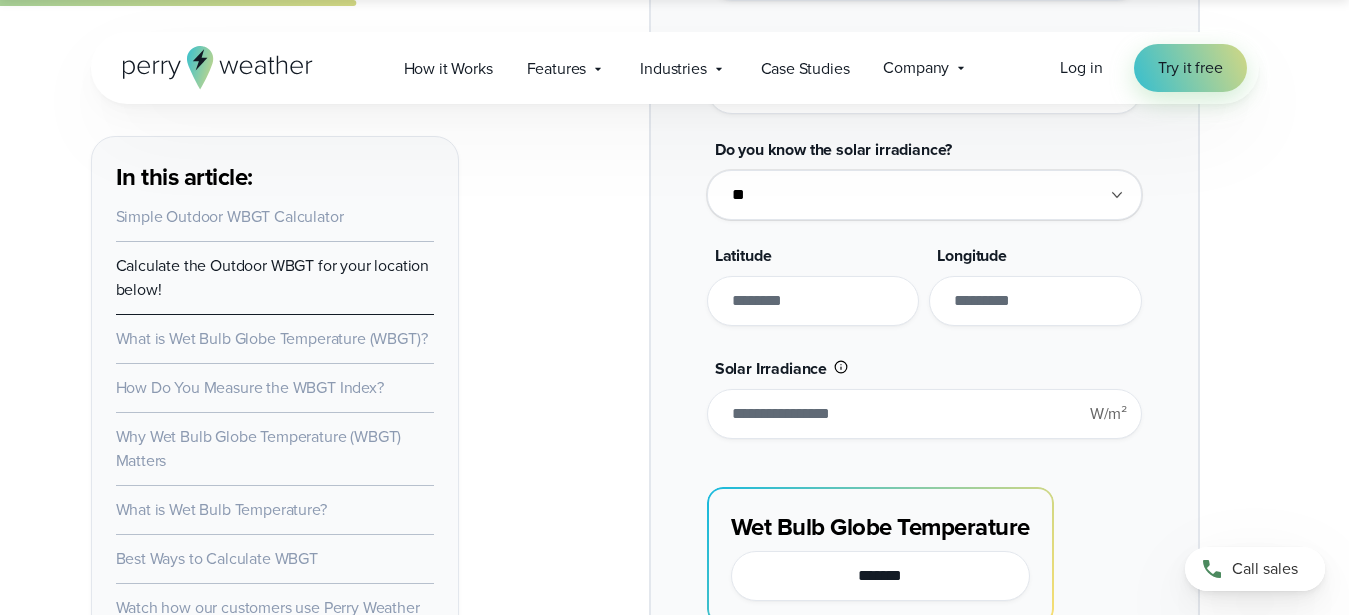 type on "**" 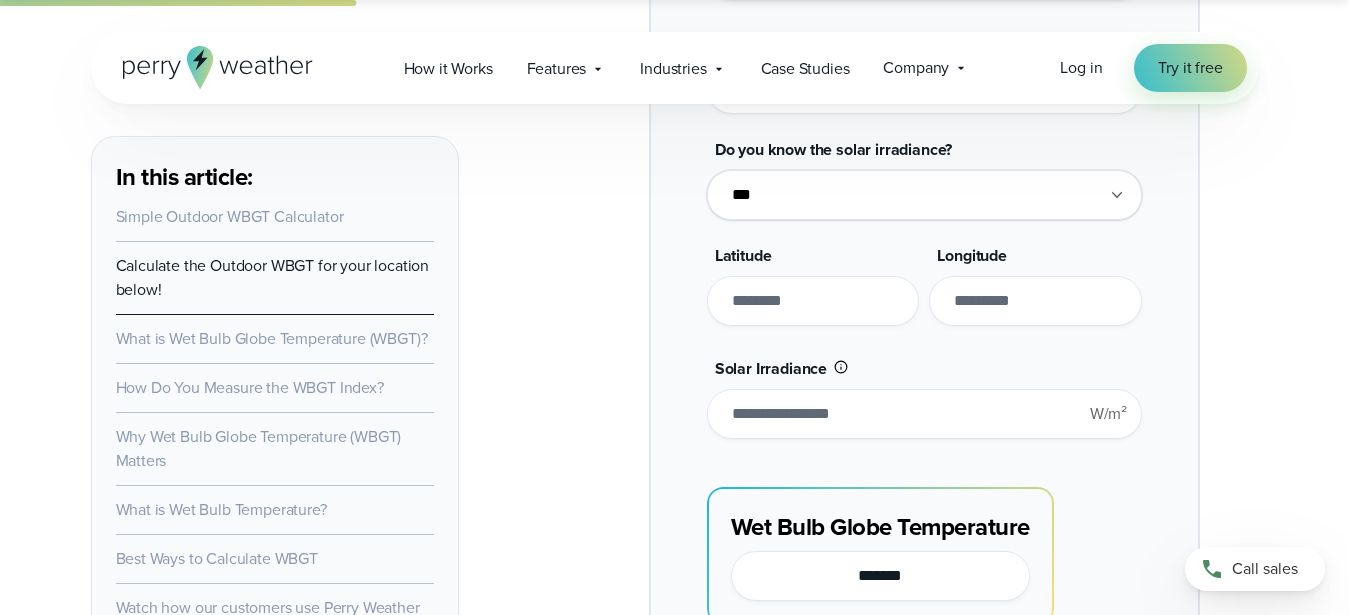 click on "***" at bounding box center (0, 0) 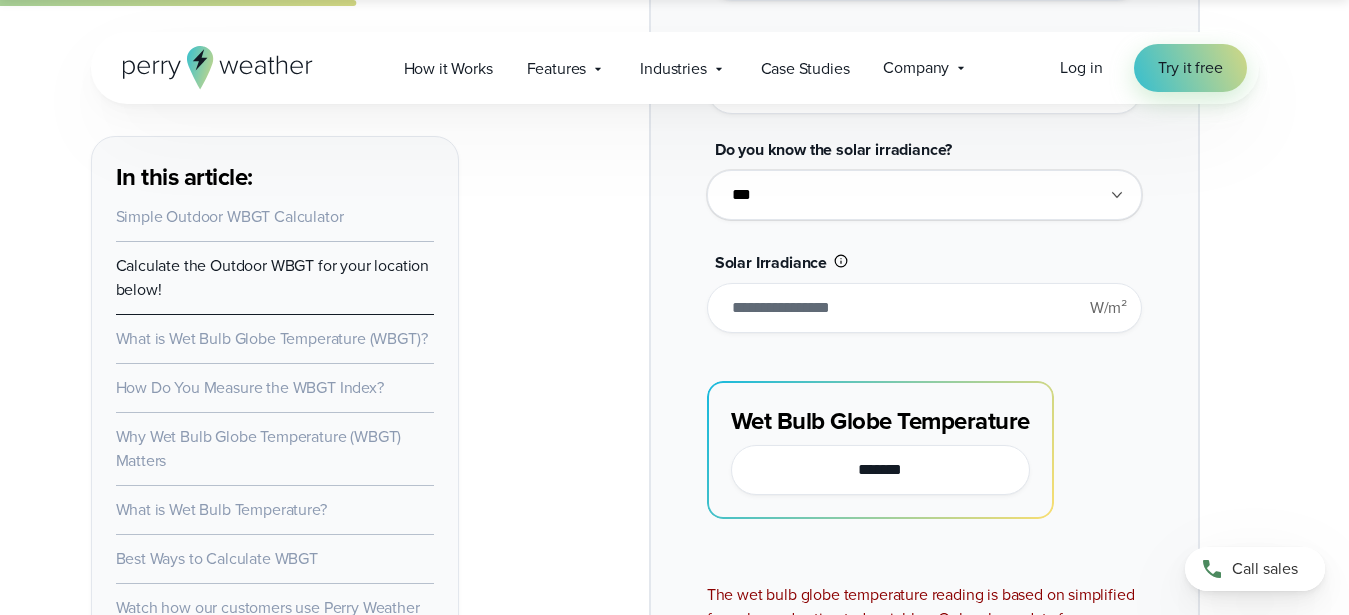 click on "**********" at bounding box center (924, 195) 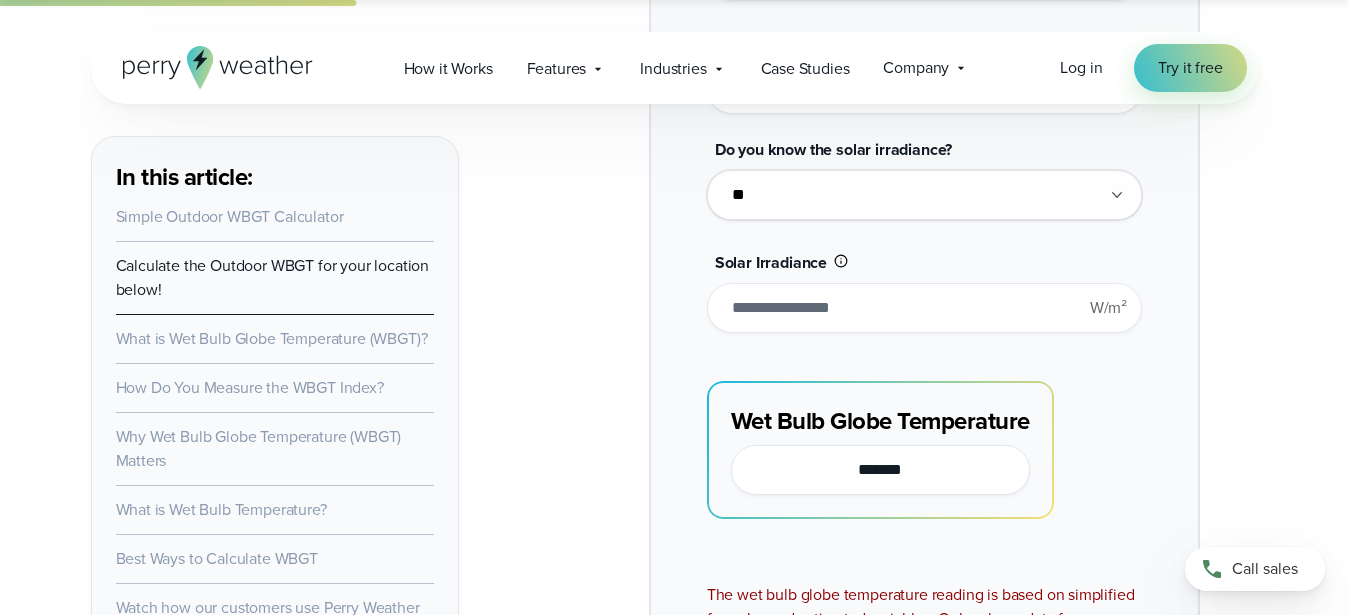 click on "**" at bounding box center (0, 0) 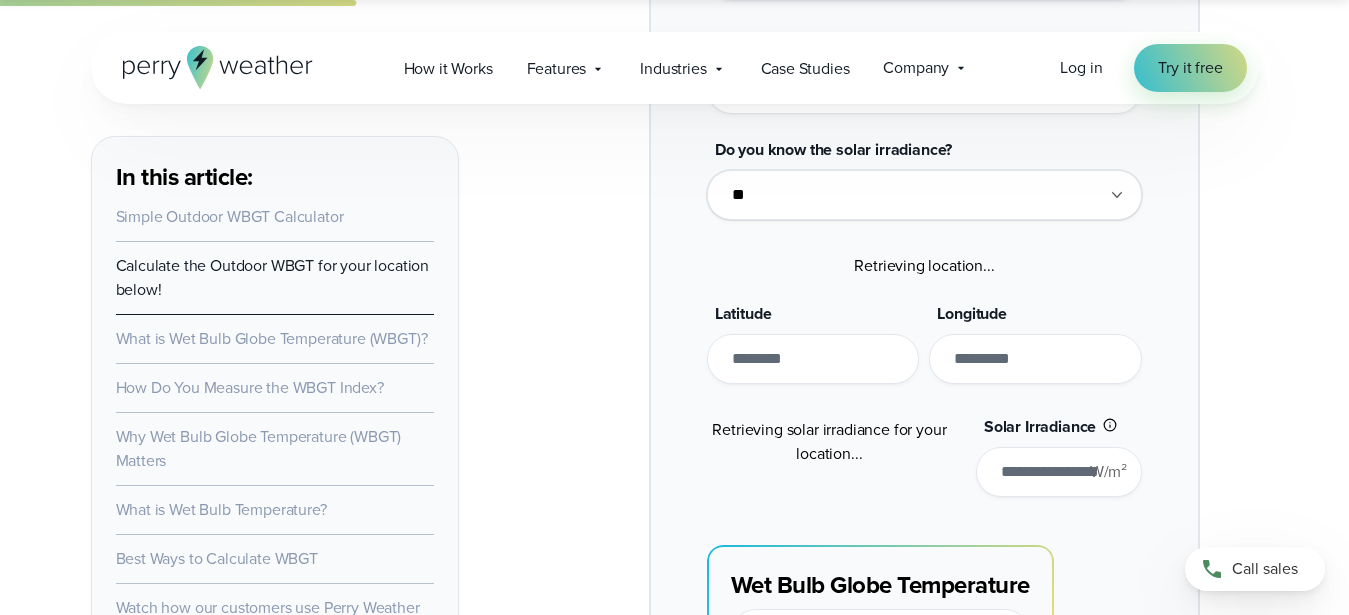 type on "******" 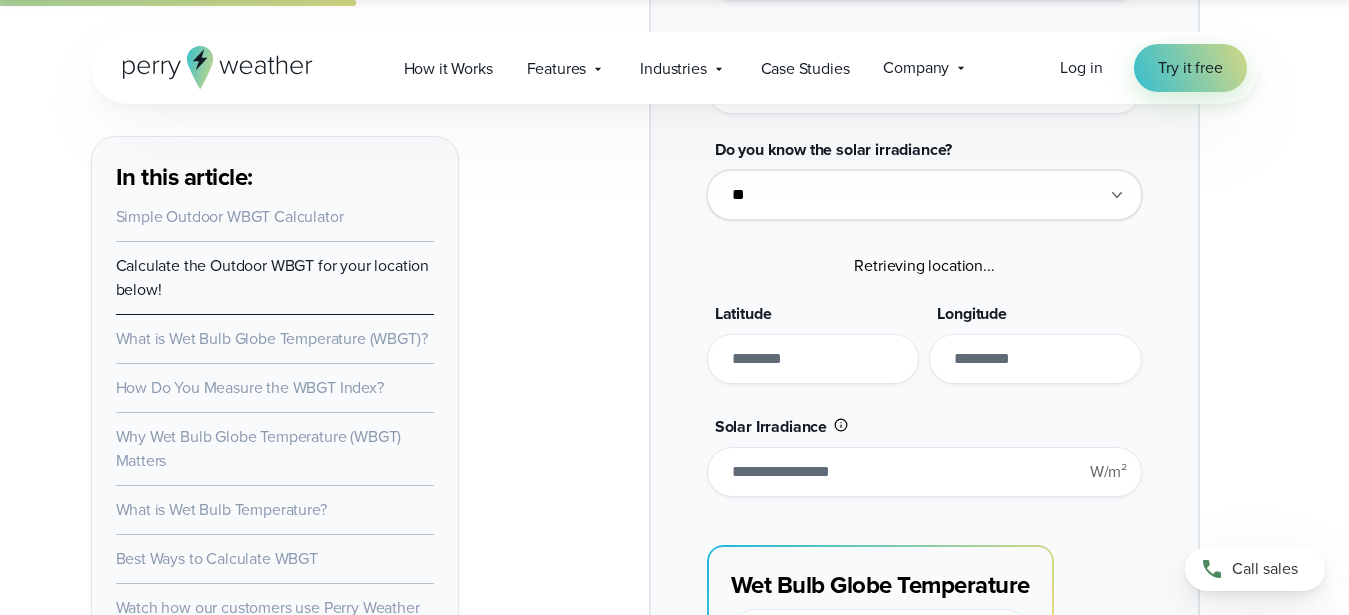 click on "**" at bounding box center (813, 359) 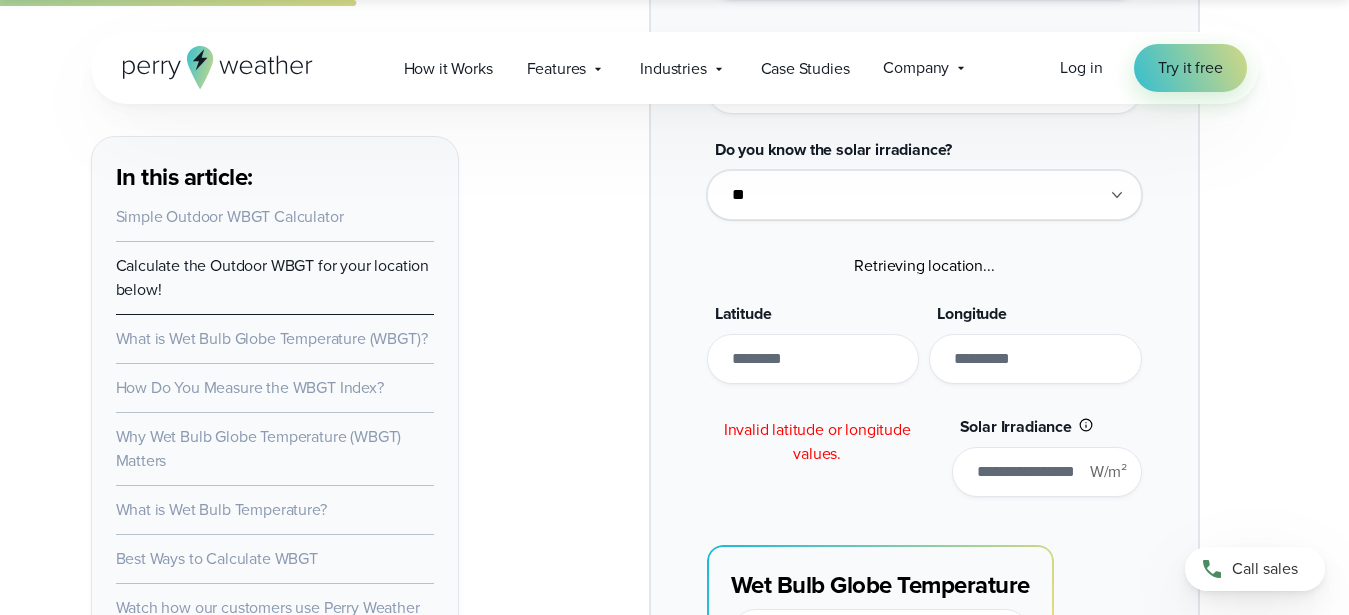 type on "*" 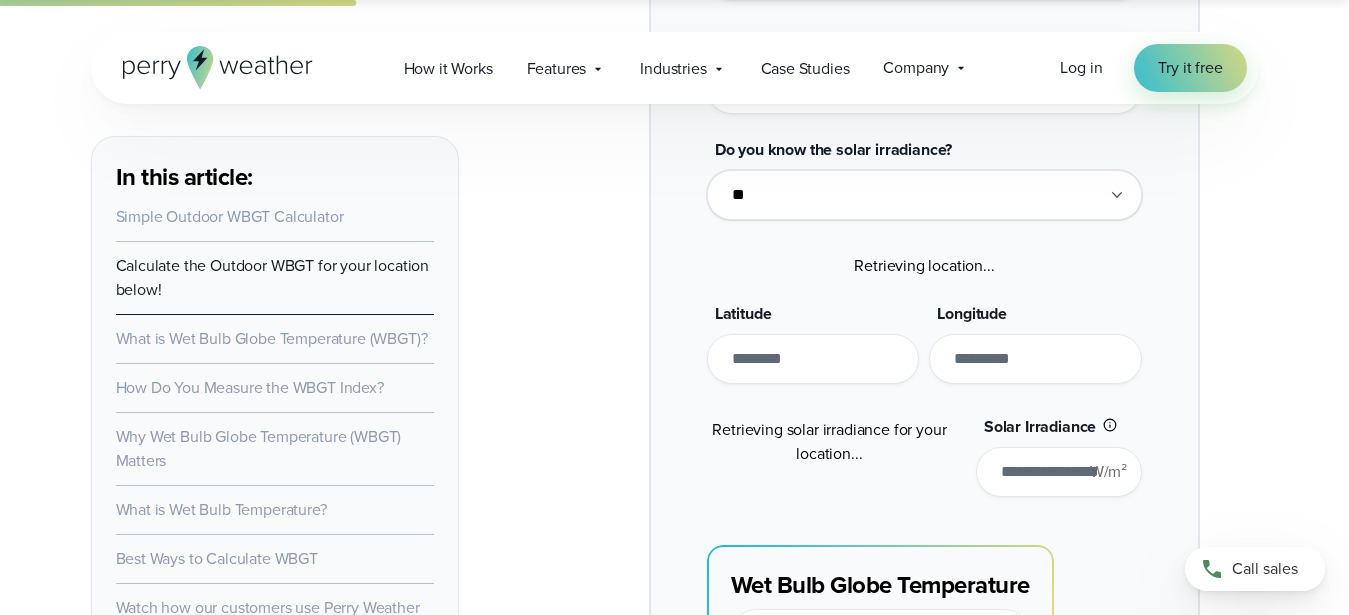 type on "*****" 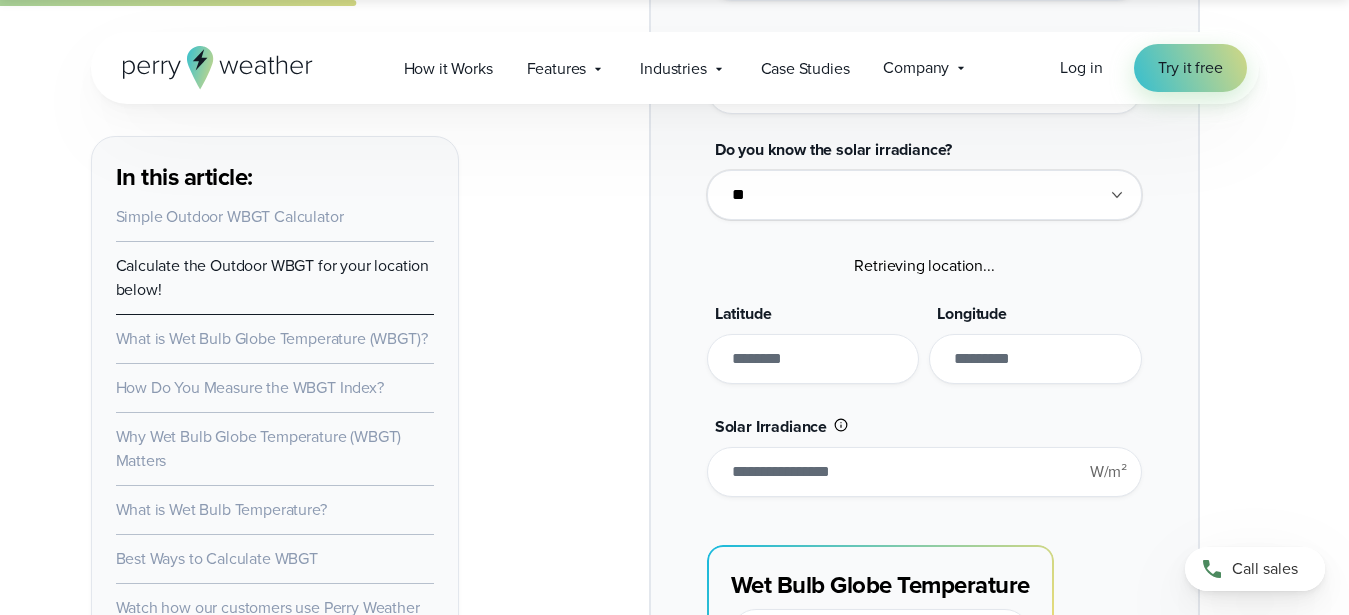 type on "*******" 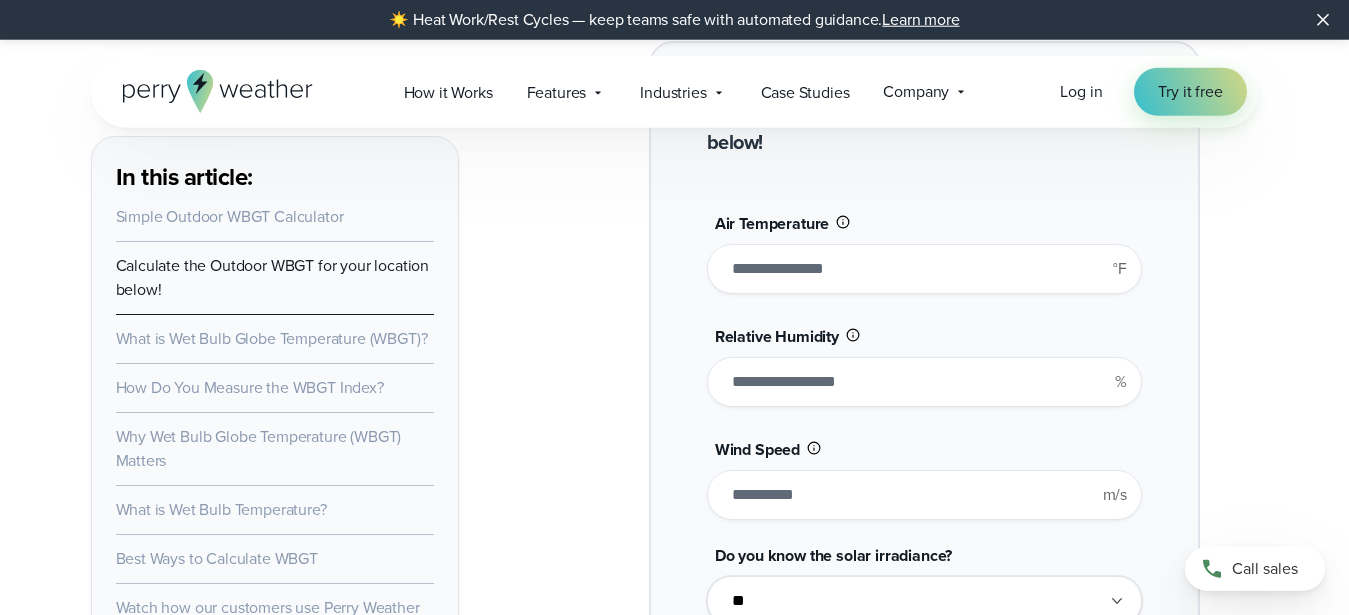 scroll, scrollTop: 1646, scrollLeft: 0, axis: vertical 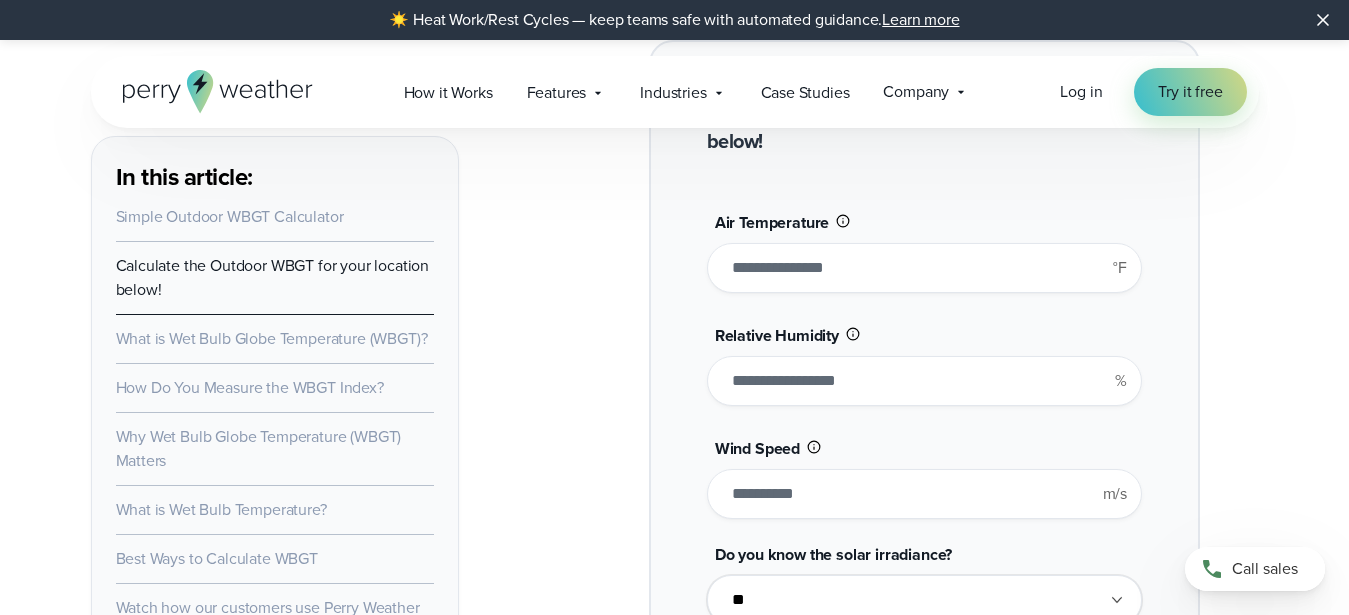 type on "**" 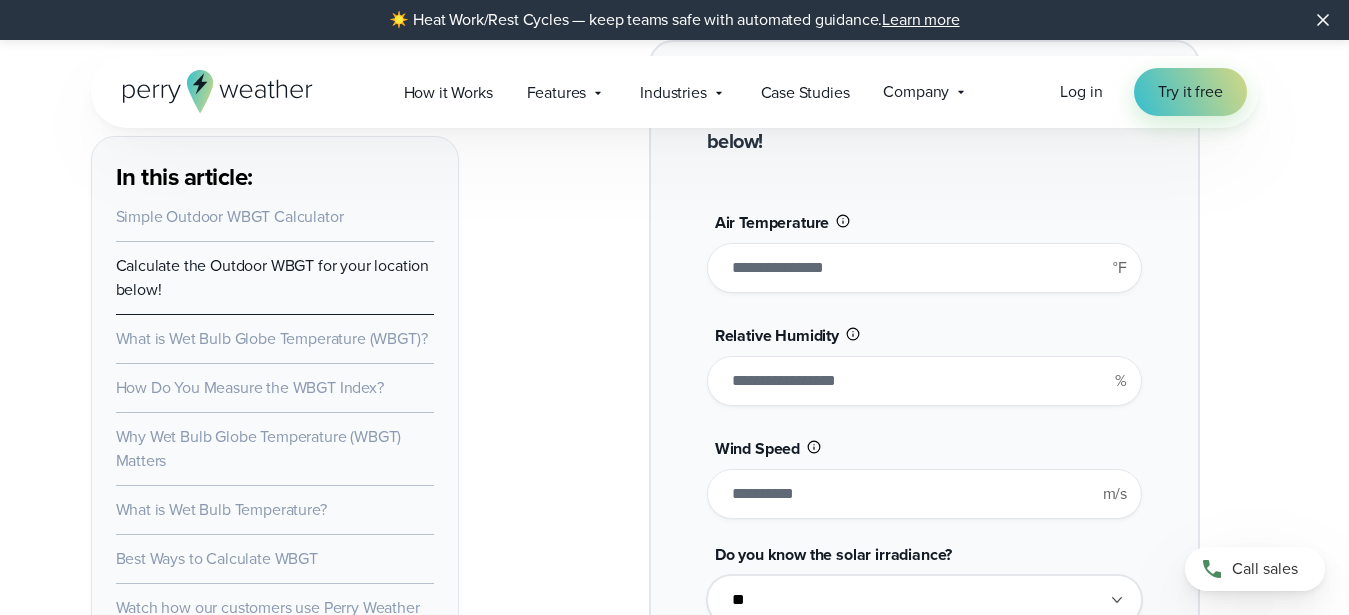click on "**" at bounding box center (924, 268) 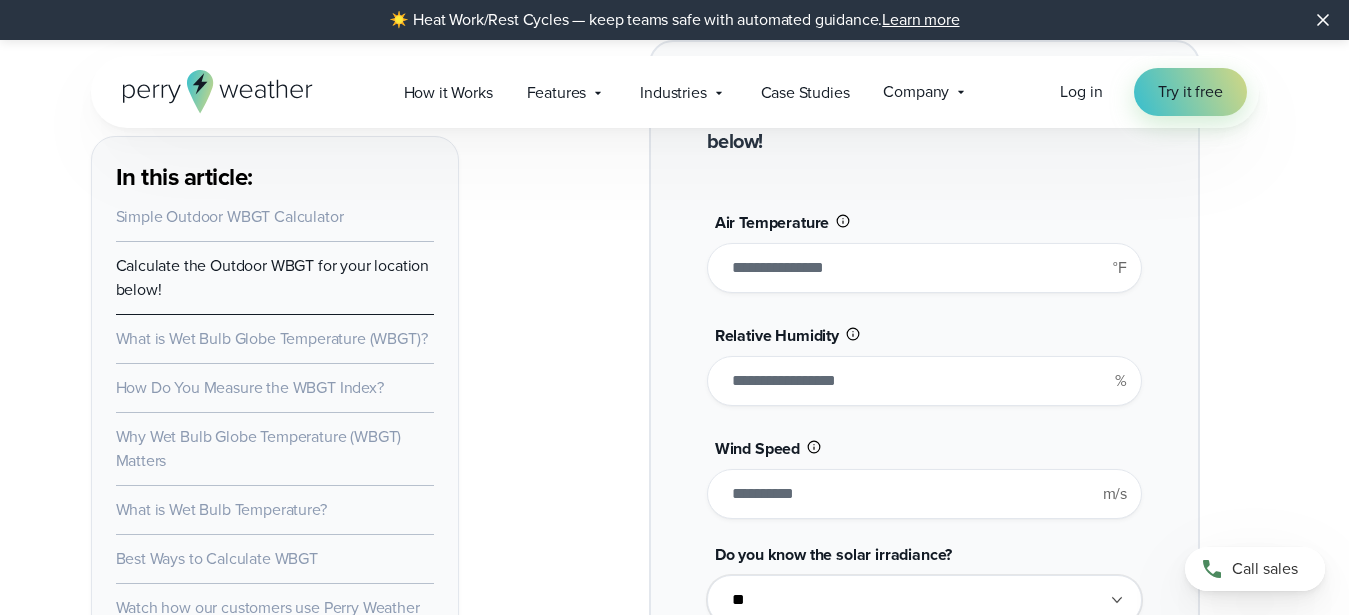 type on "*" 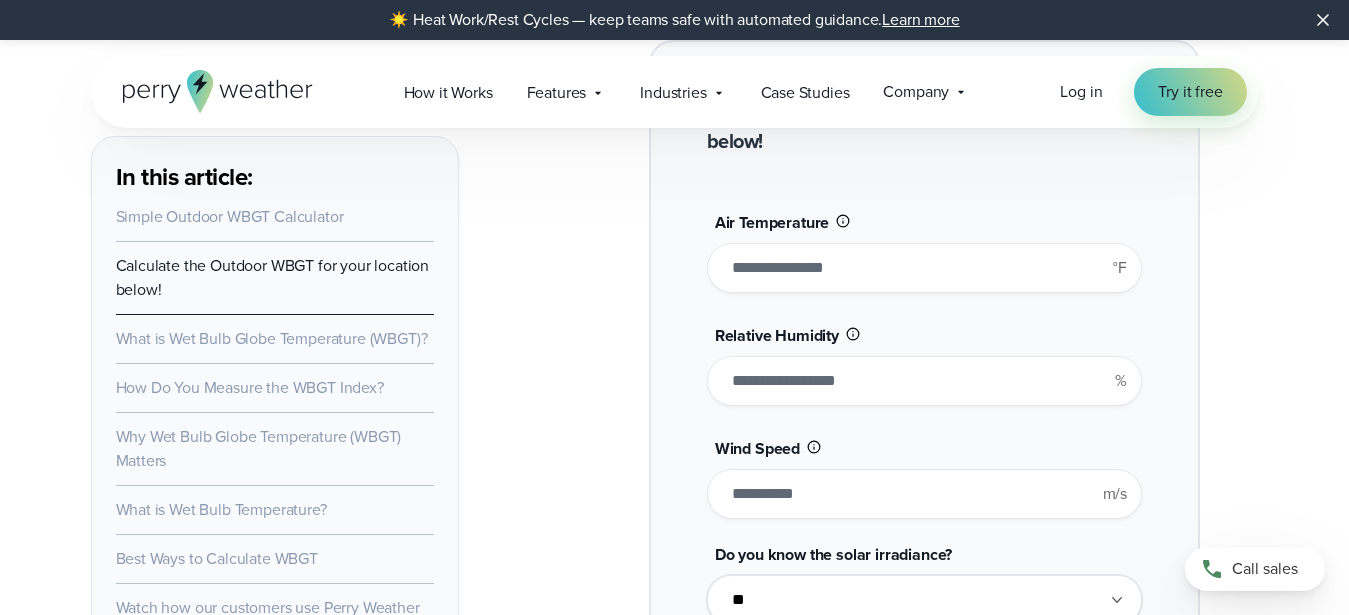 type 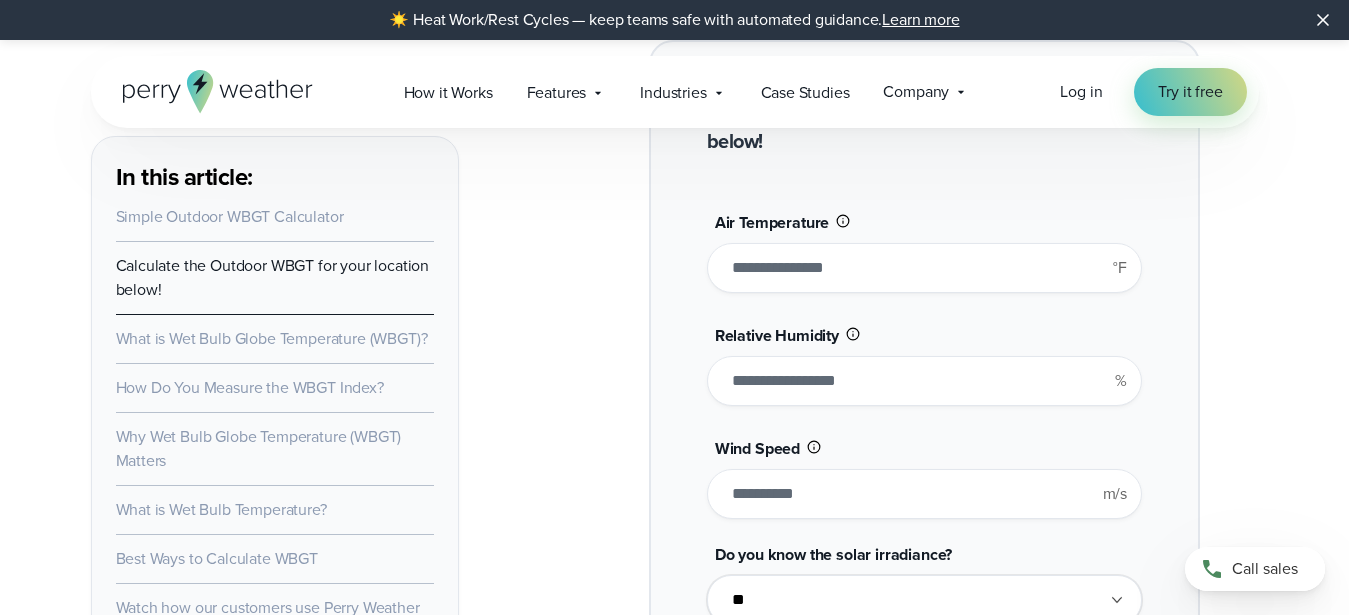 type on "**" 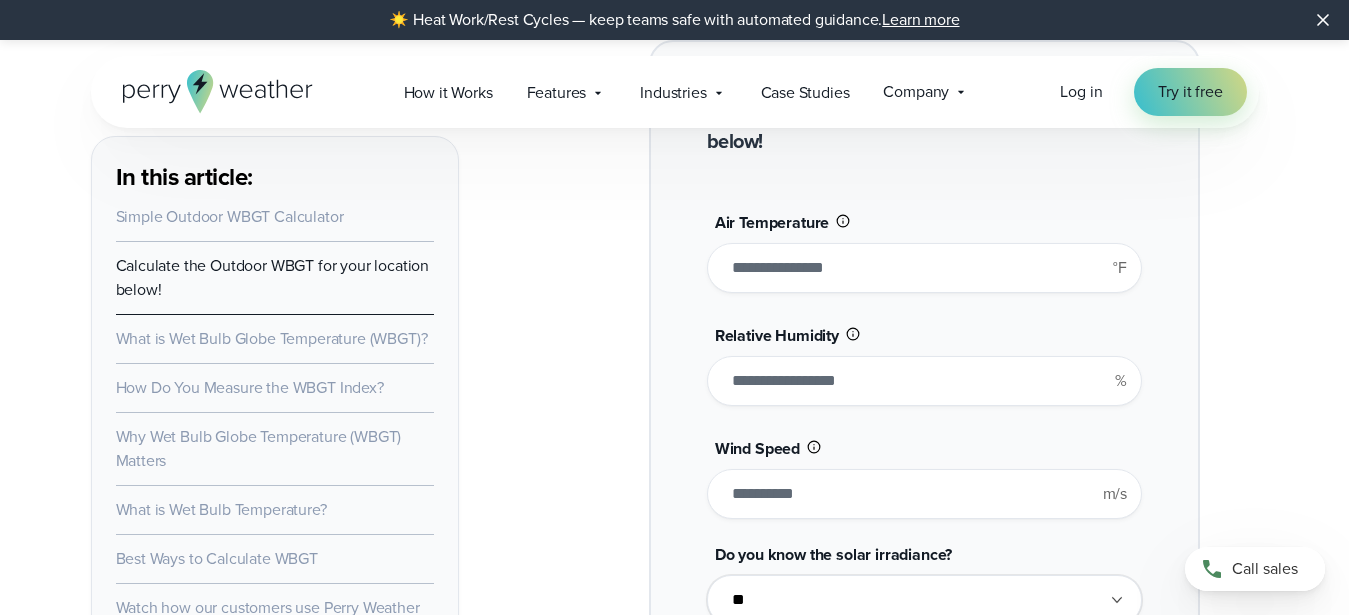 type on "*******" 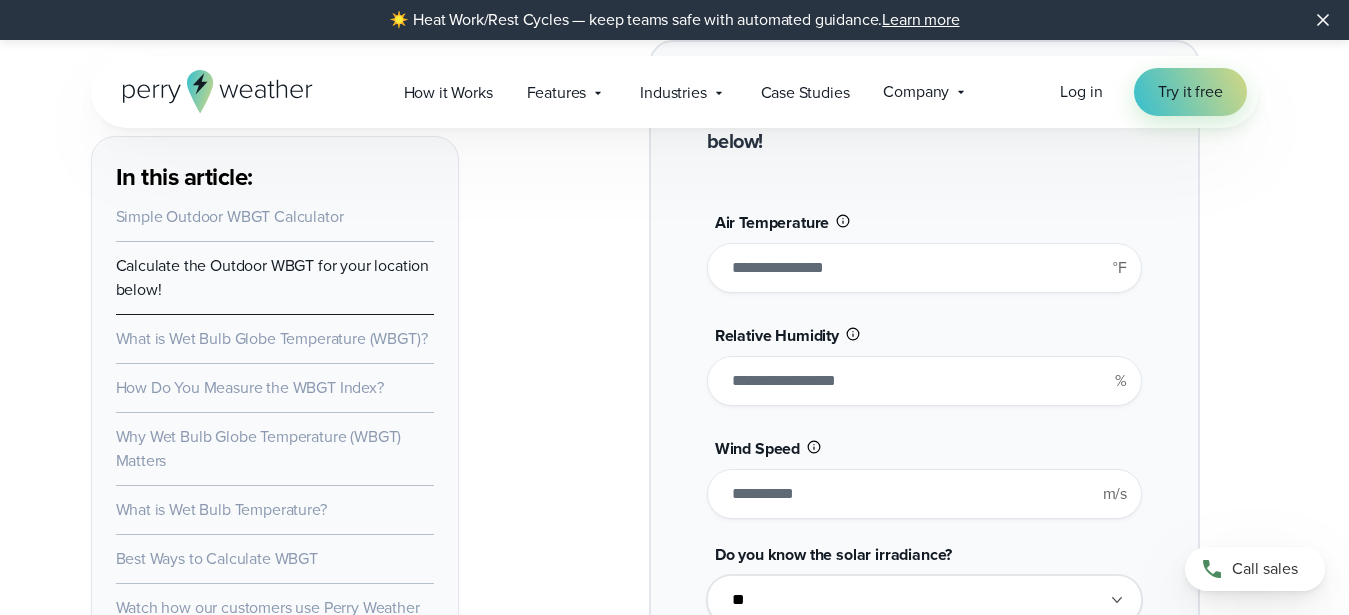 type on "**" 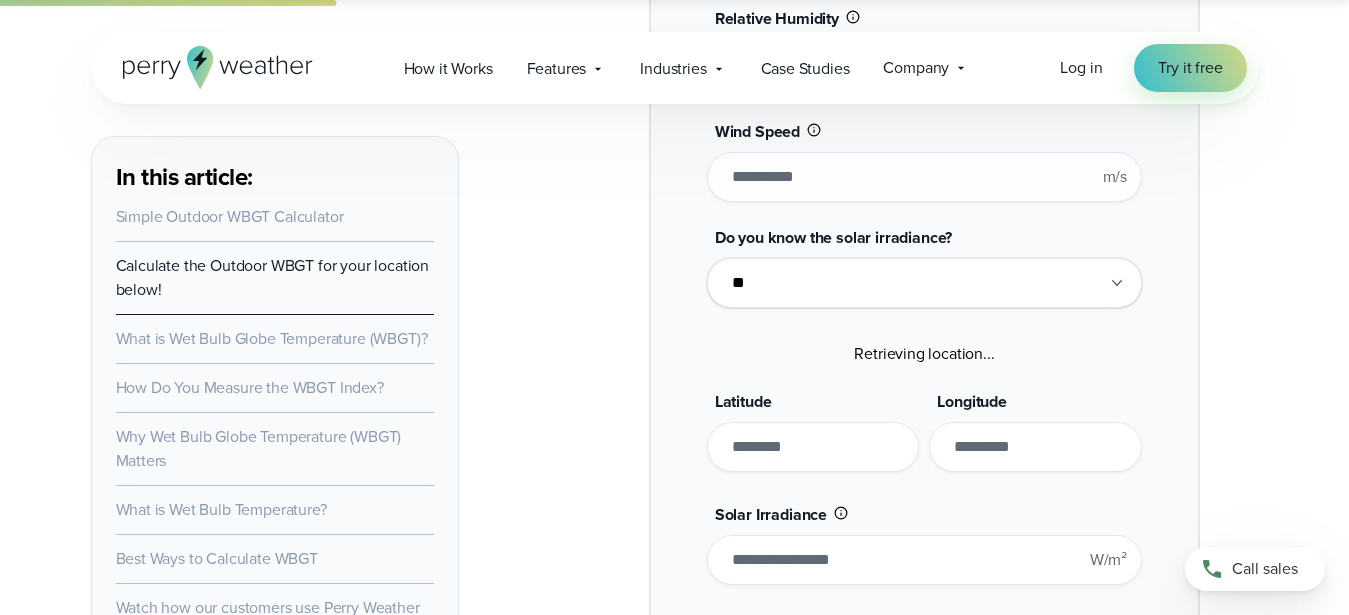 scroll, scrollTop: 1961, scrollLeft: 0, axis: vertical 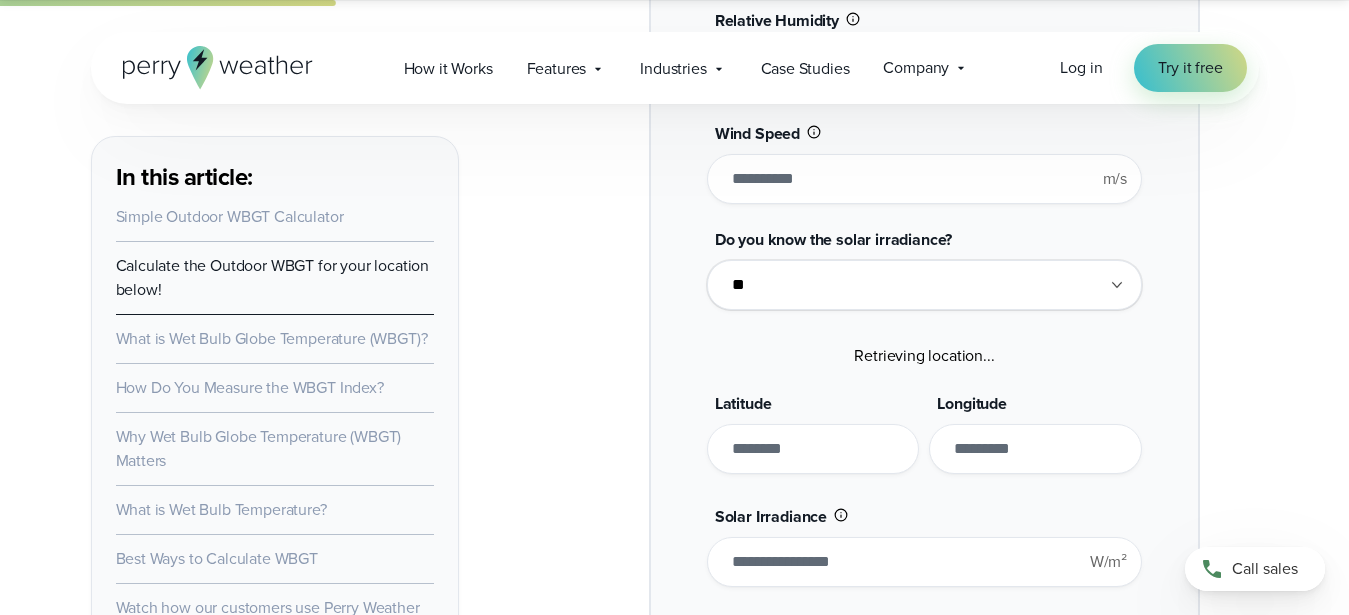 click on "****" at bounding box center (924, 179) 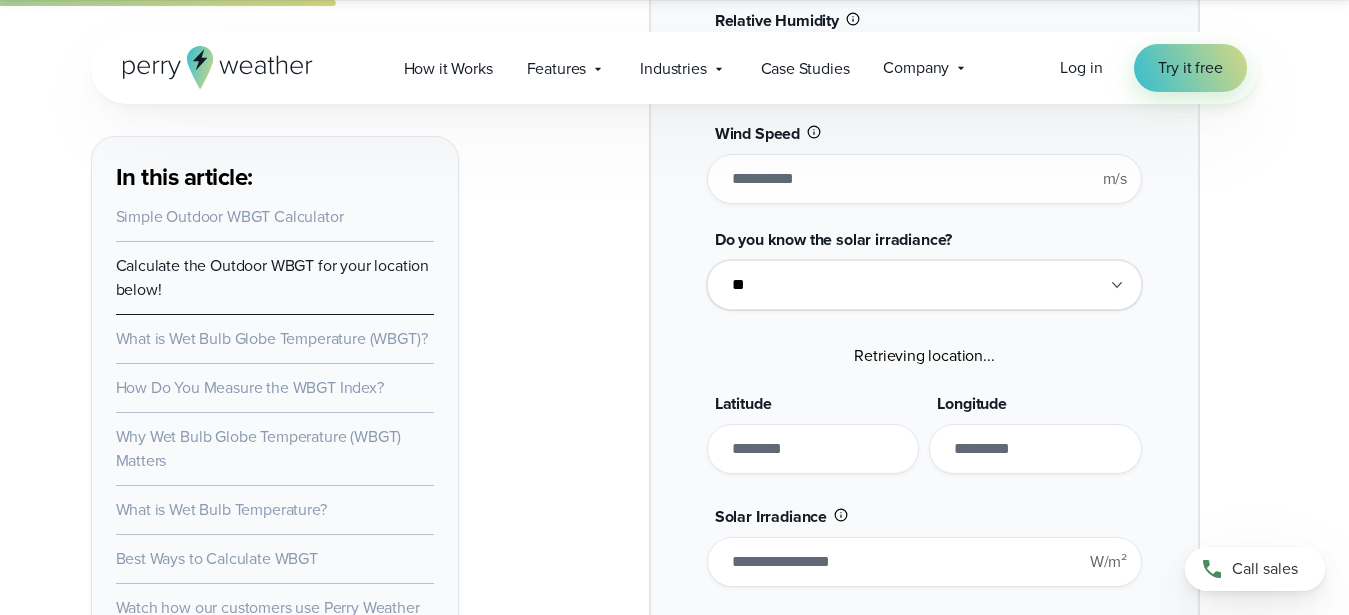 type on "*" 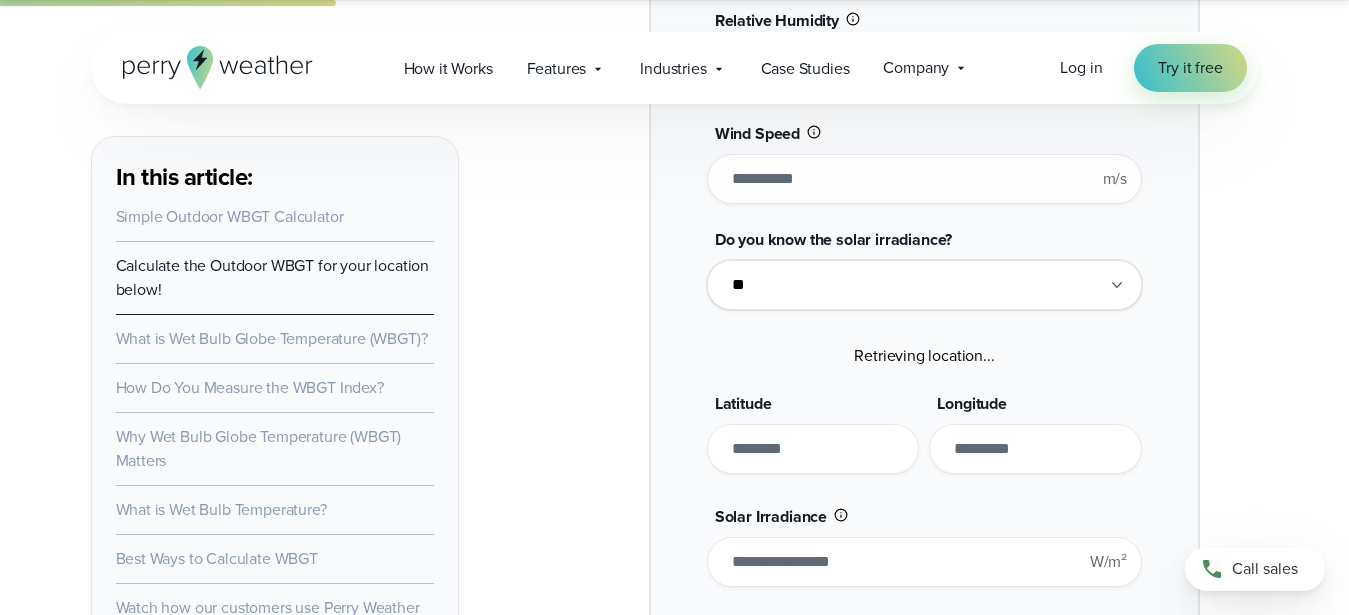 type on "*******" 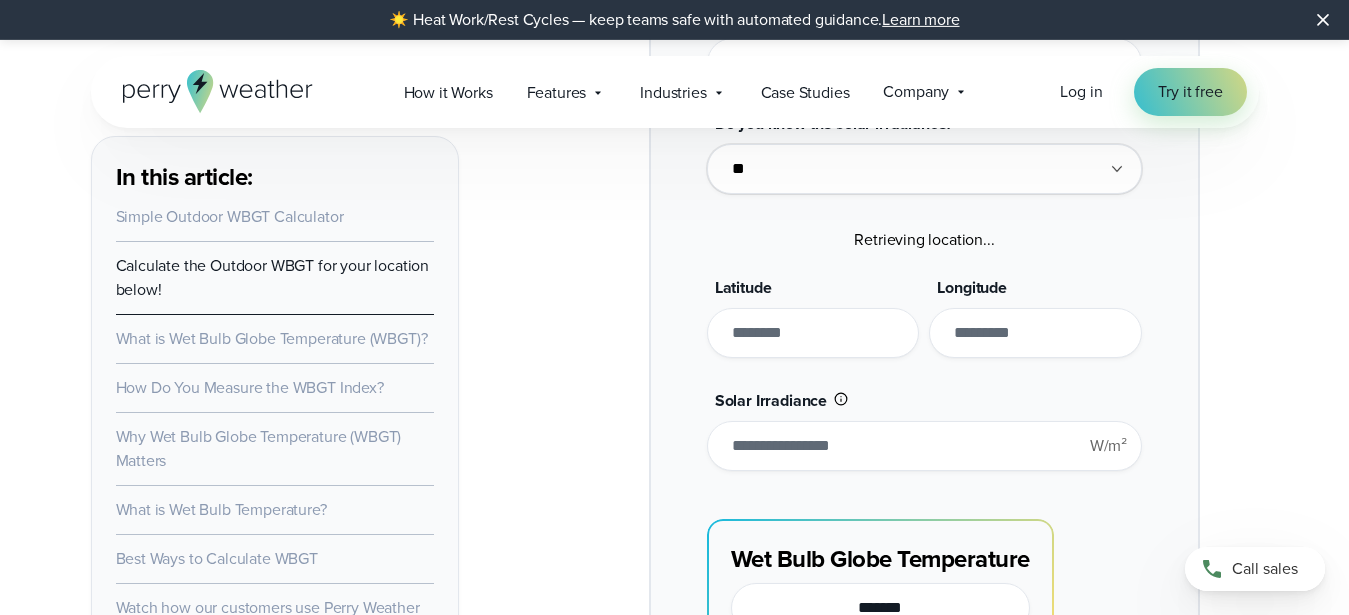 scroll, scrollTop: 2078, scrollLeft: 0, axis: vertical 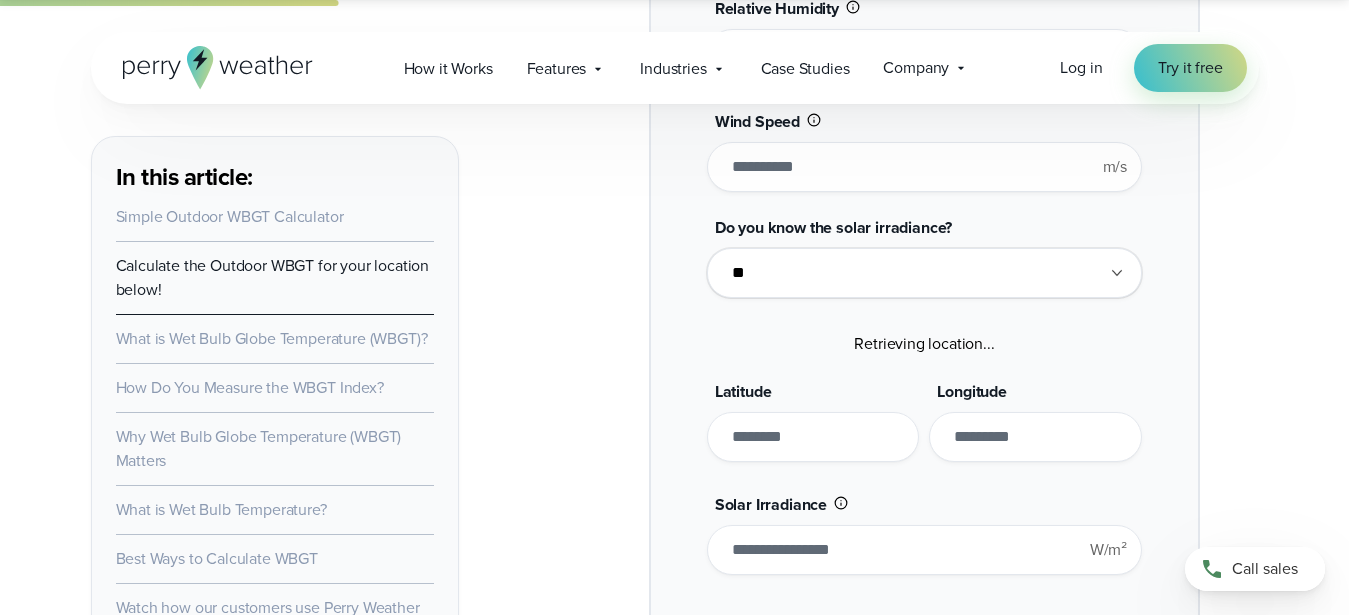 type on "**" 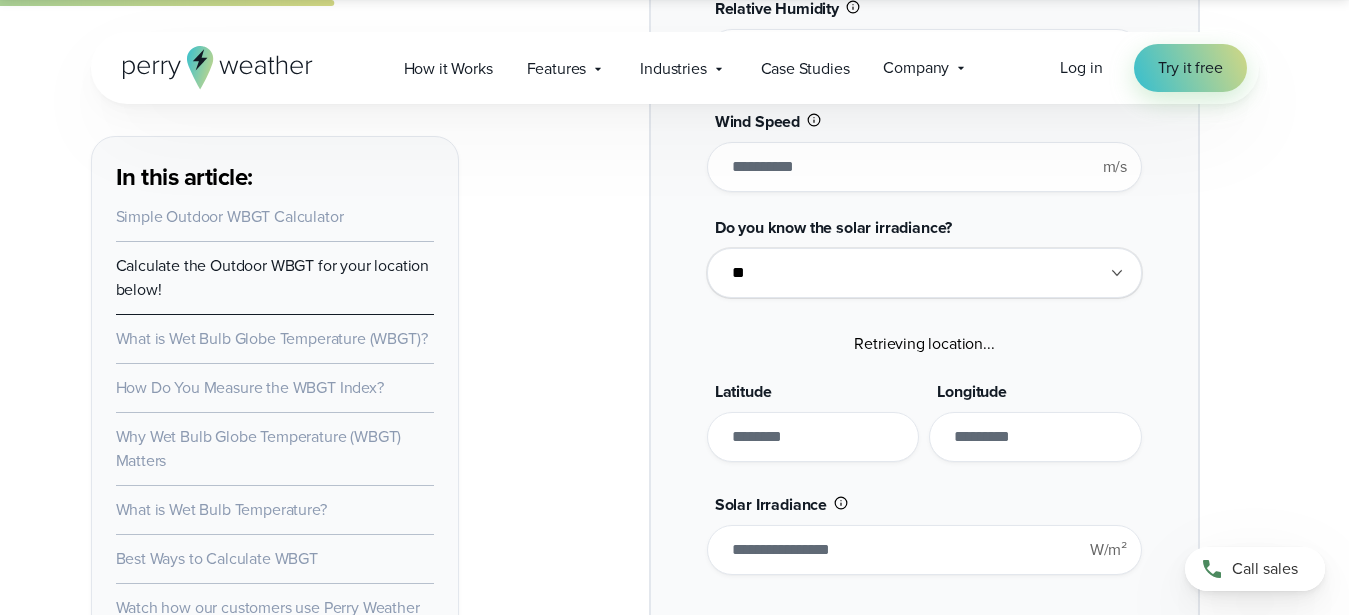 scroll, scrollTop: 1949, scrollLeft: 0, axis: vertical 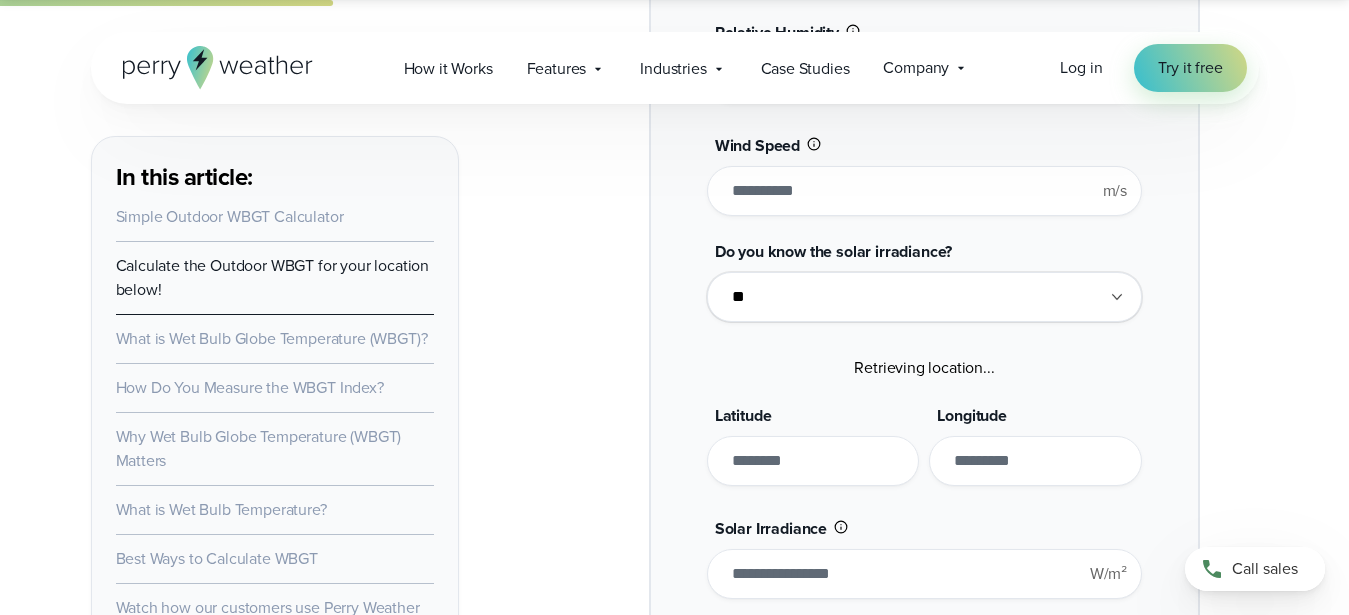 type on "*******" 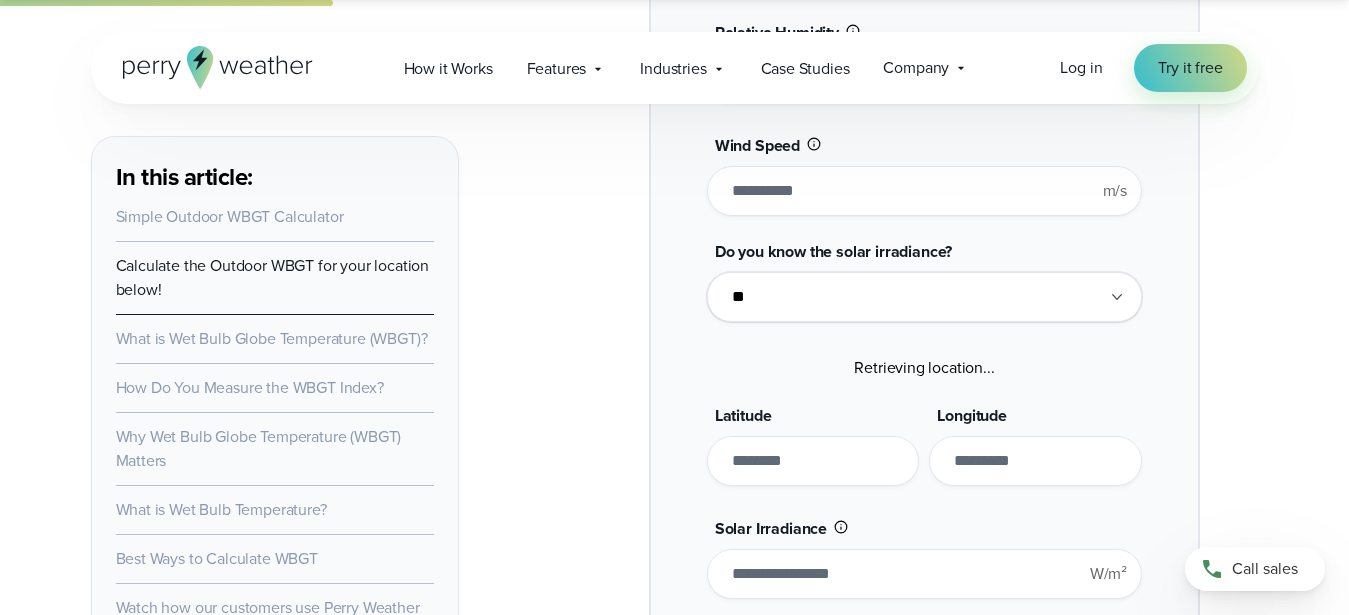 click on "**" at bounding box center [924, 191] 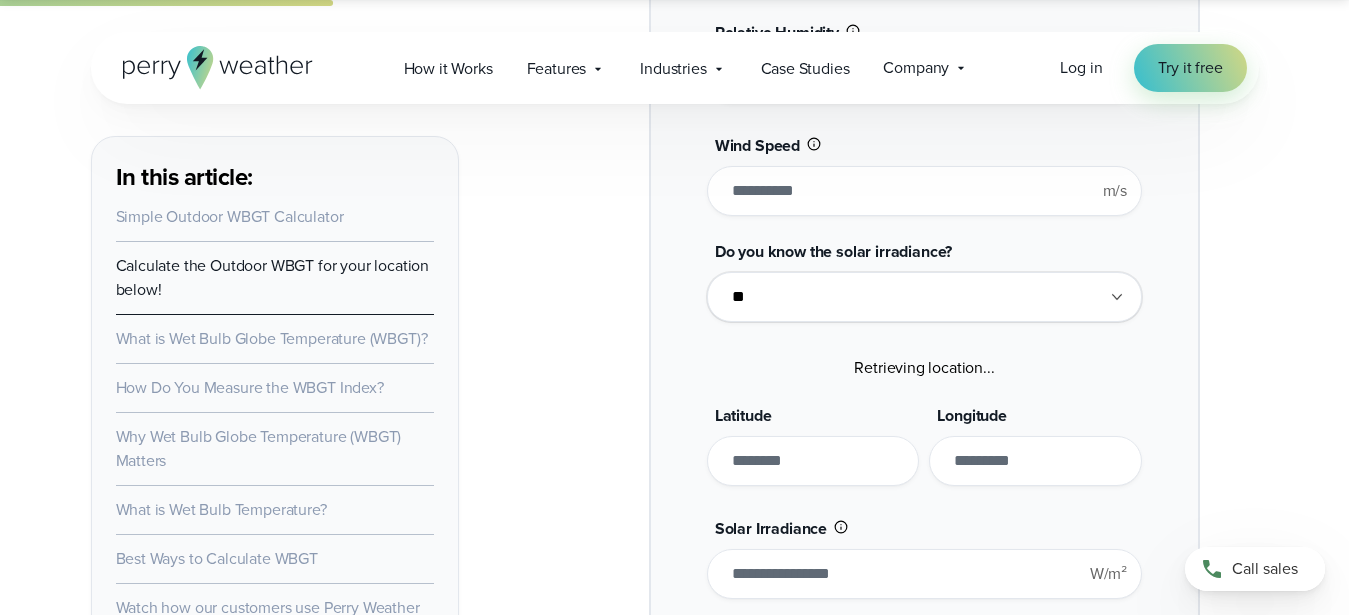 type on "*" 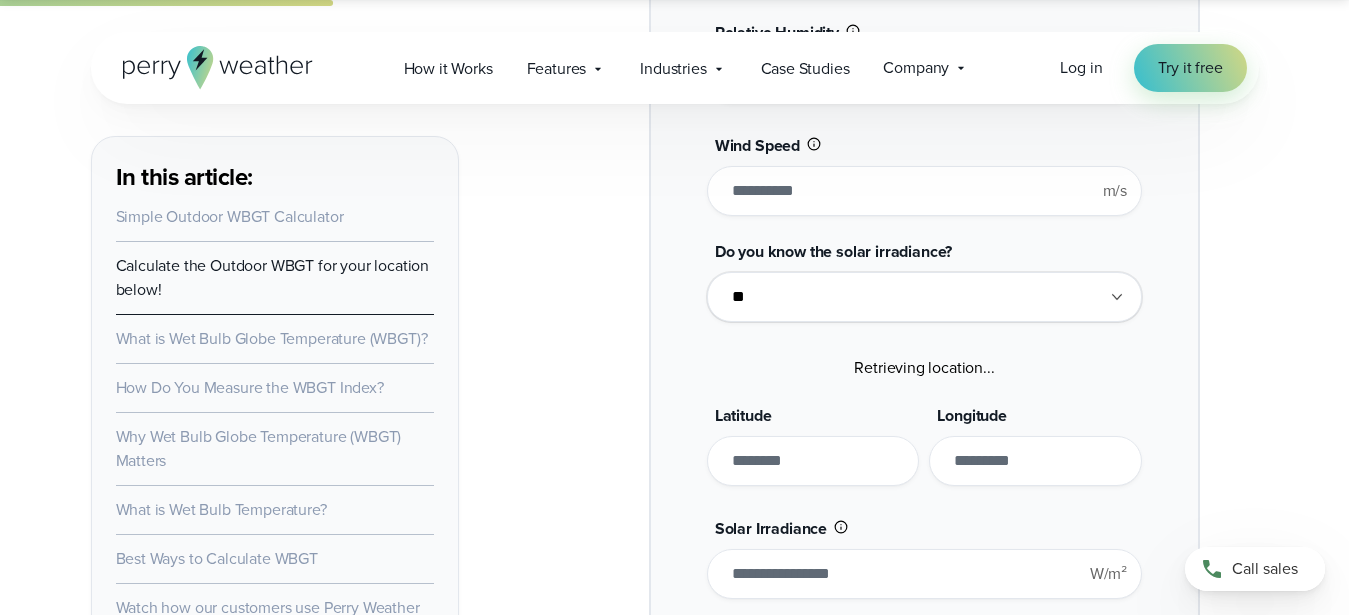 type on "*******" 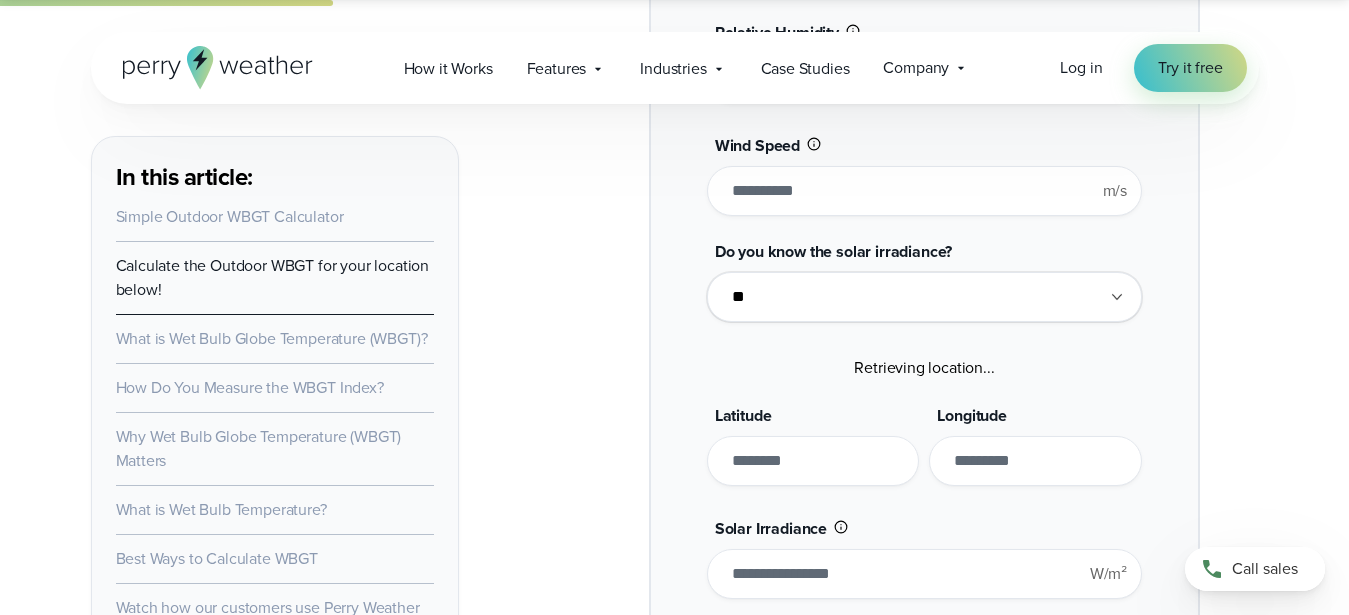 type on "*" 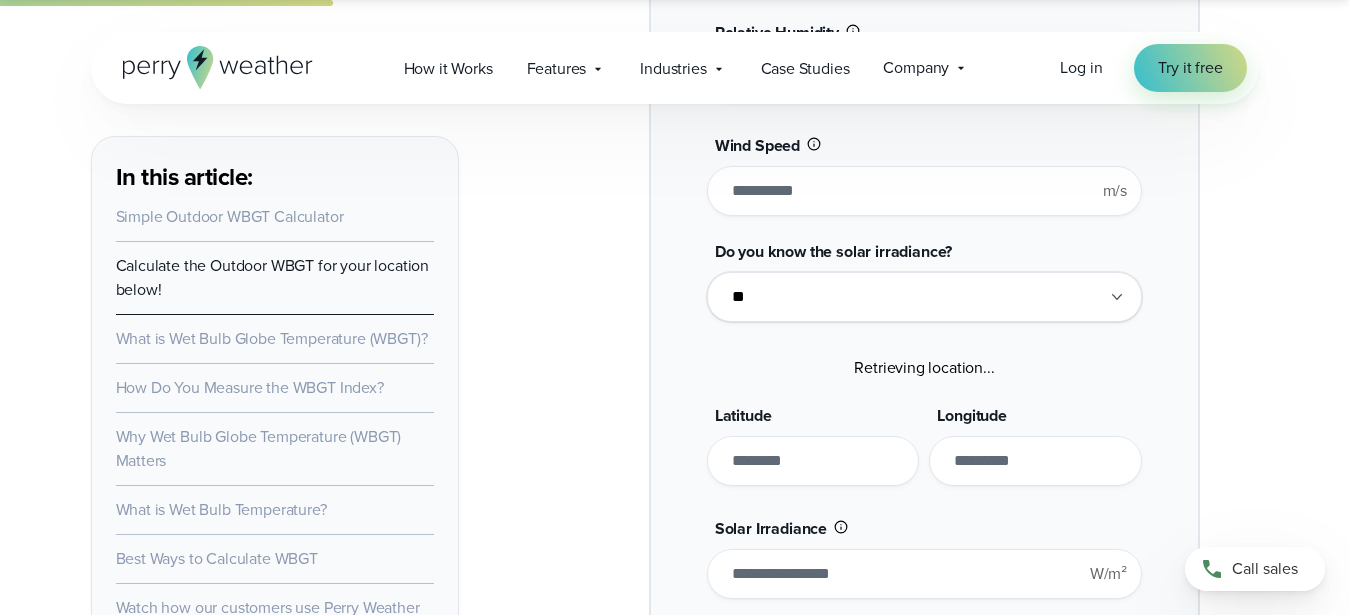 type on "*******" 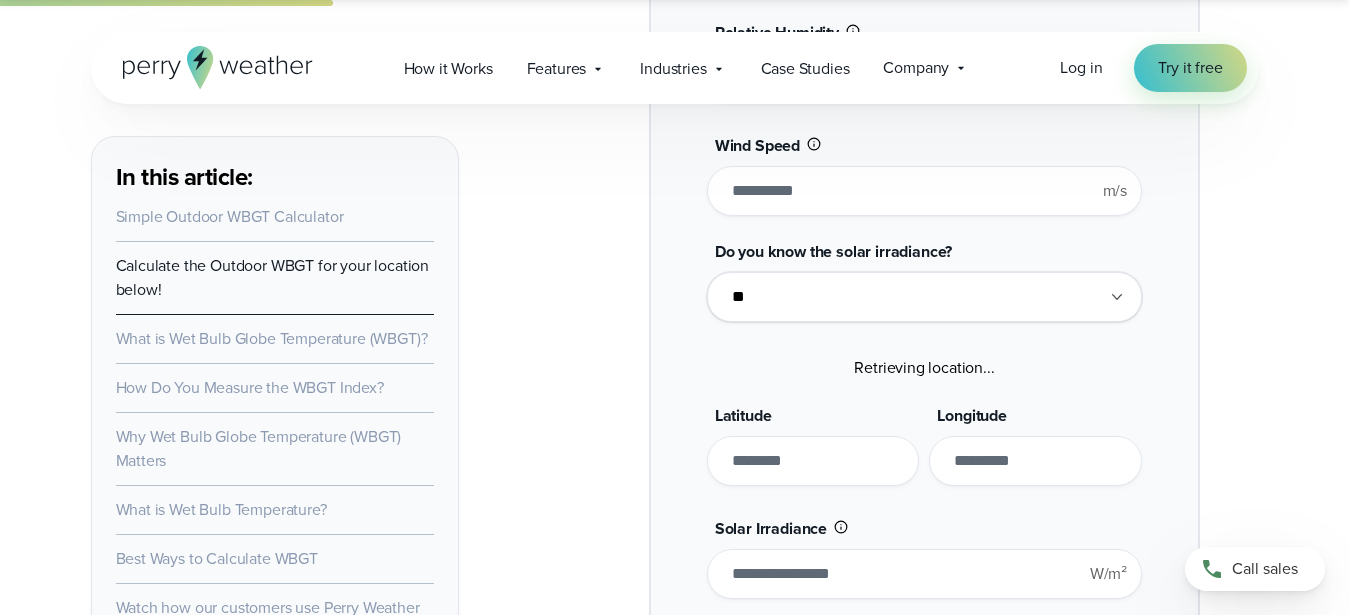 type on "***" 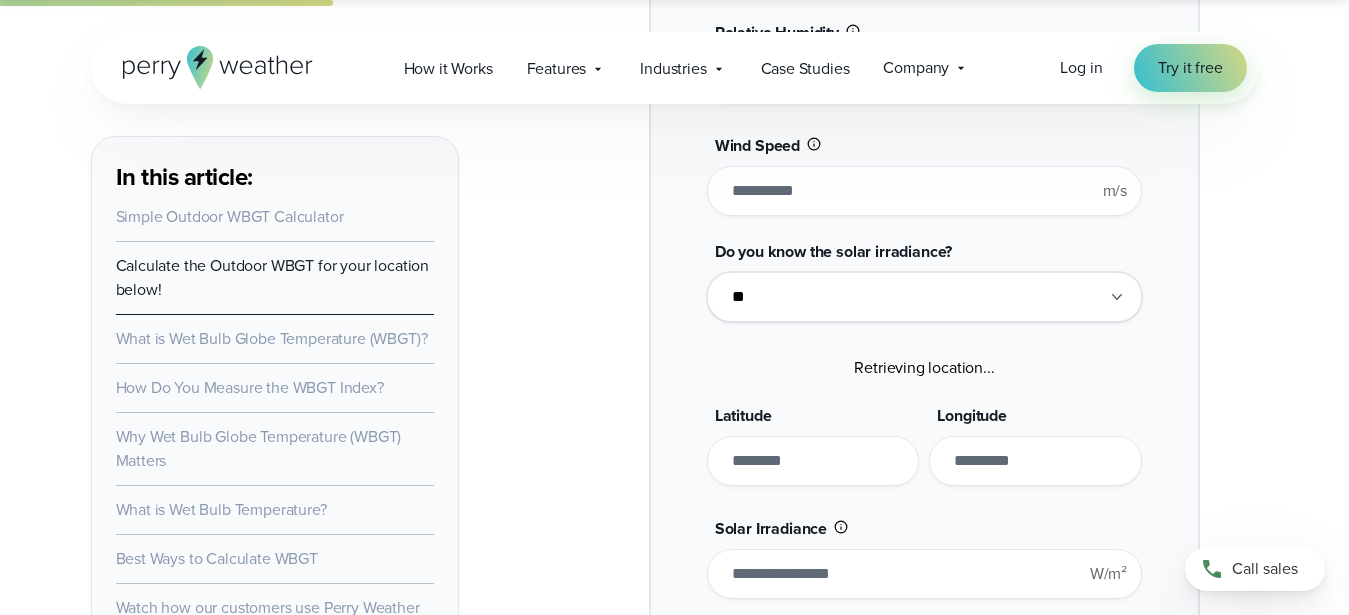 type on "******" 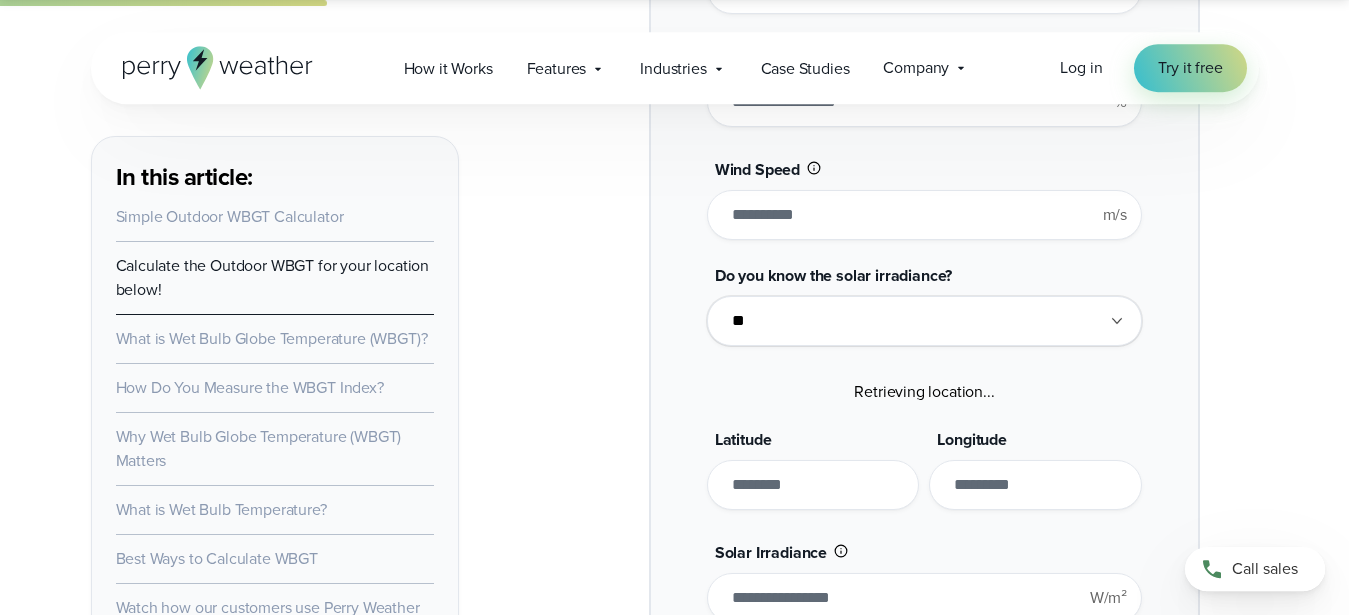 scroll, scrollTop: 1919, scrollLeft: 0, axis: vertical 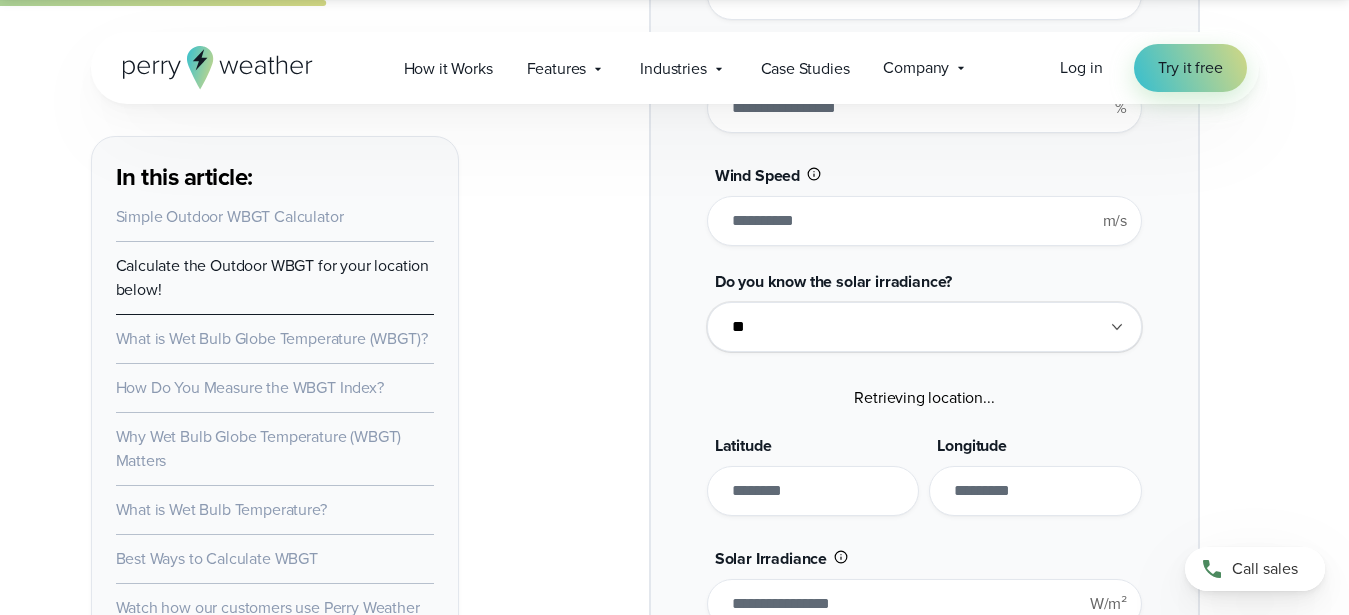 click on "***" at bounding box center [924, 221] 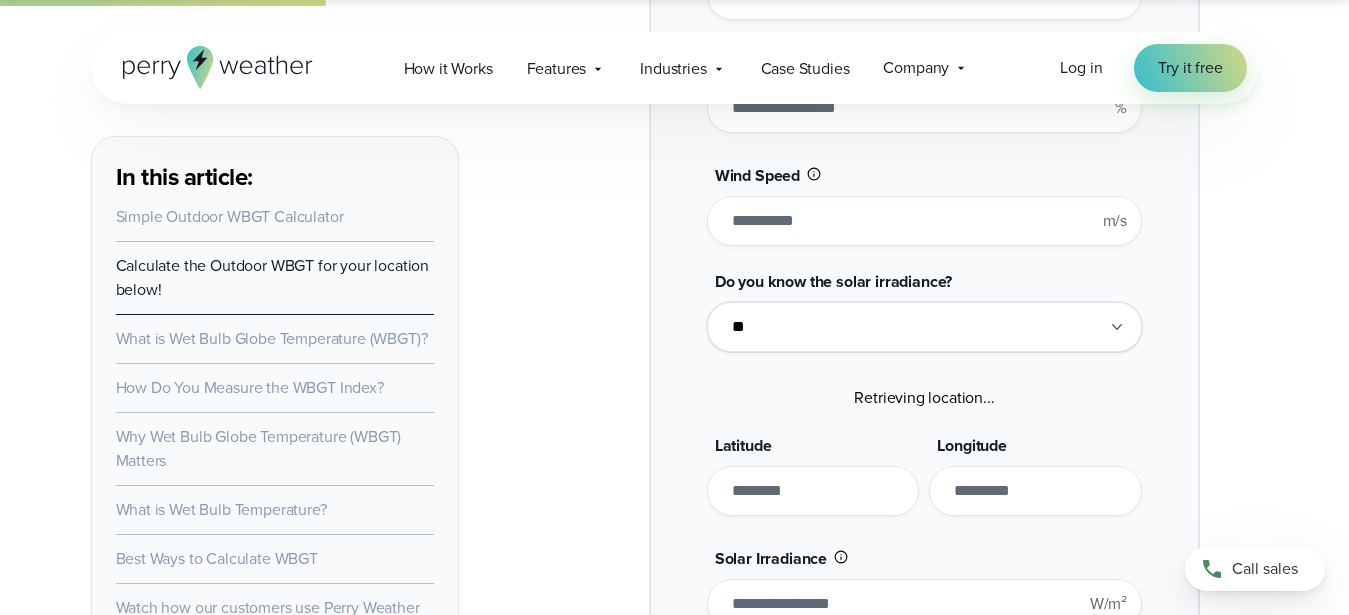 type on "**" 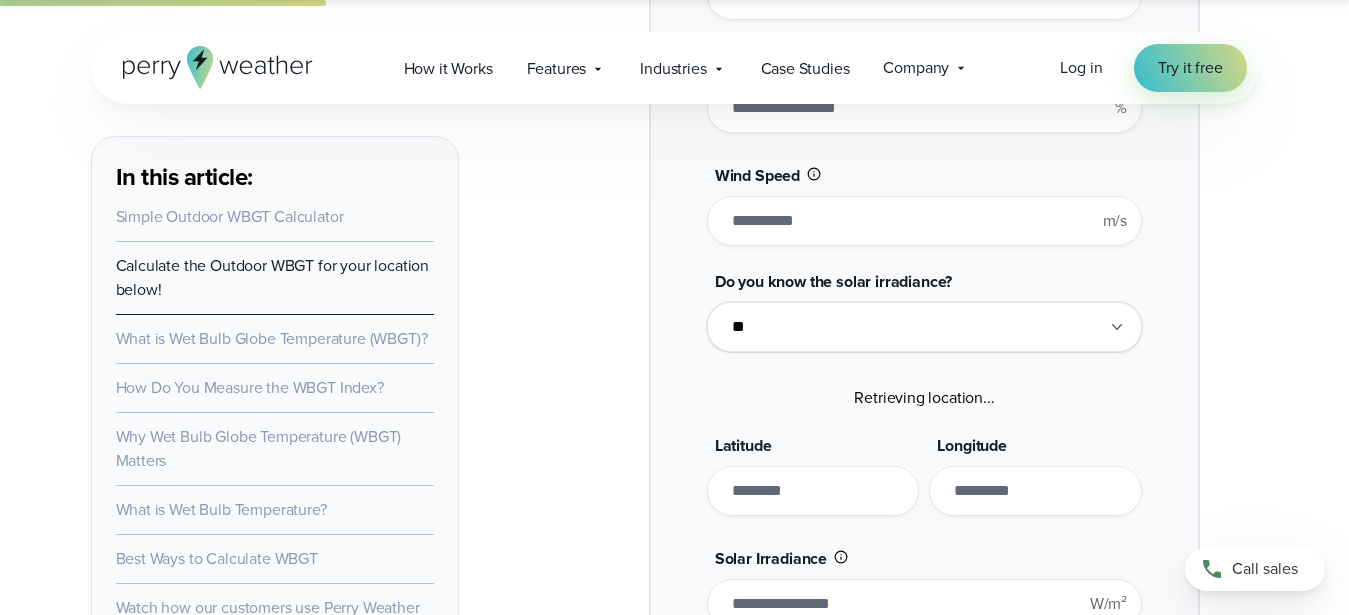 type on "*******" 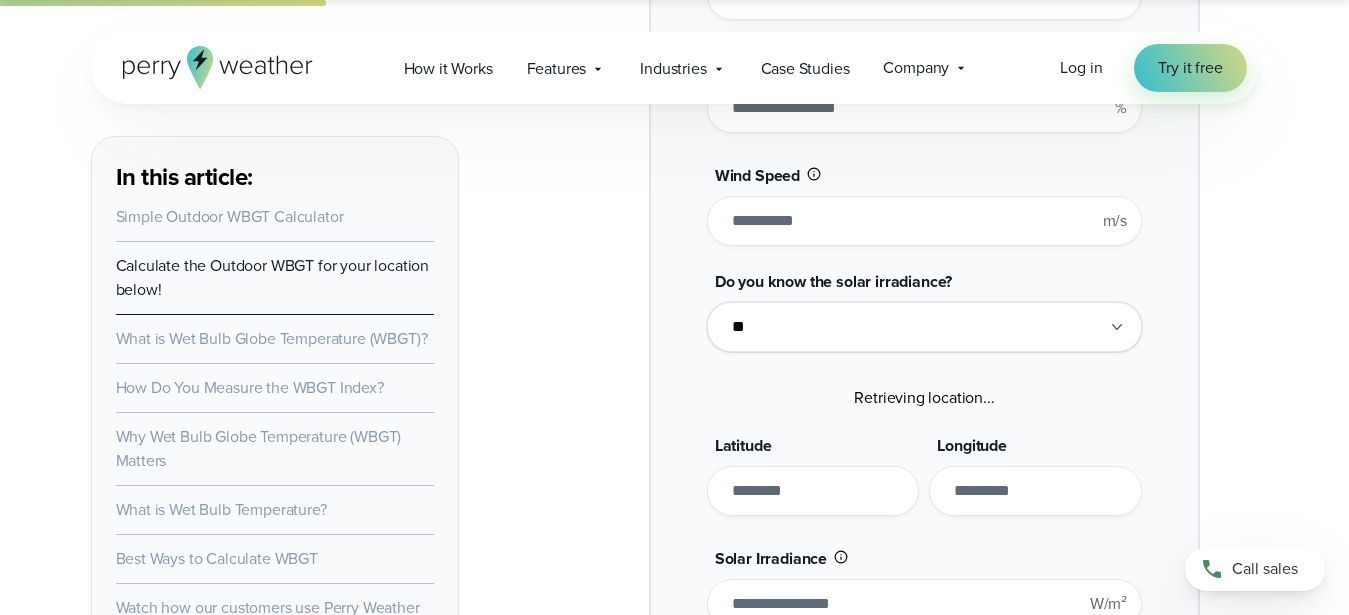 type on "****" 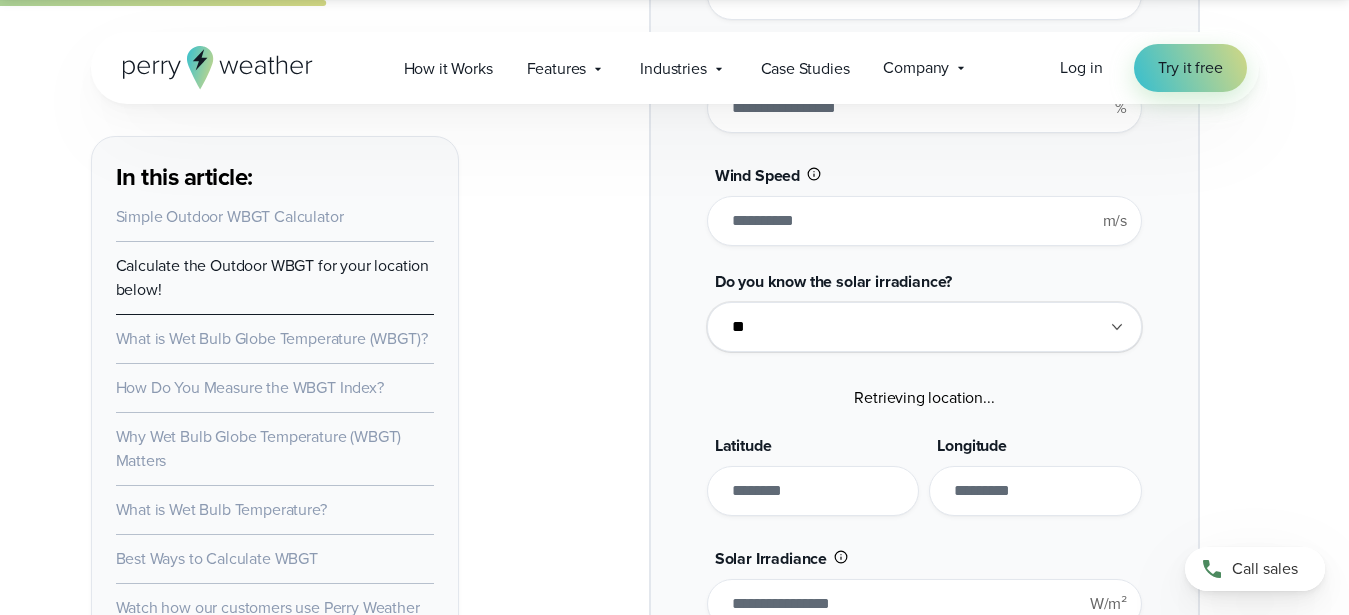 type on "*******" 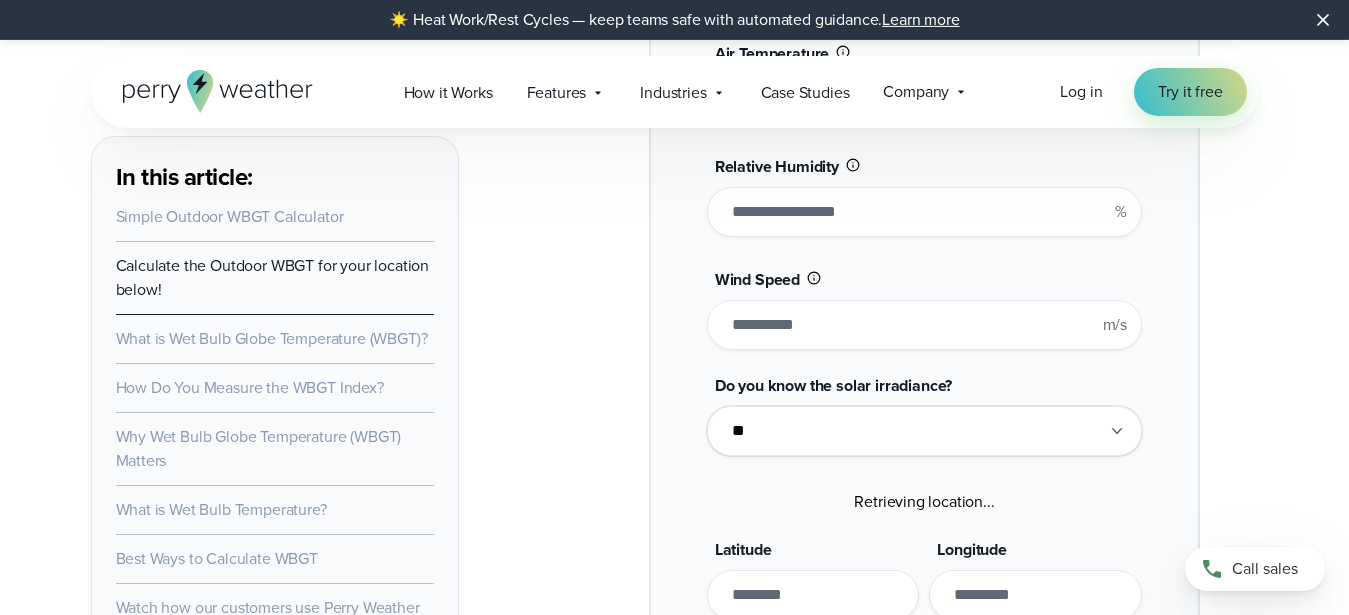 scroll, scrollTop: 1817, scrollLeft: 0, axis: vertical 